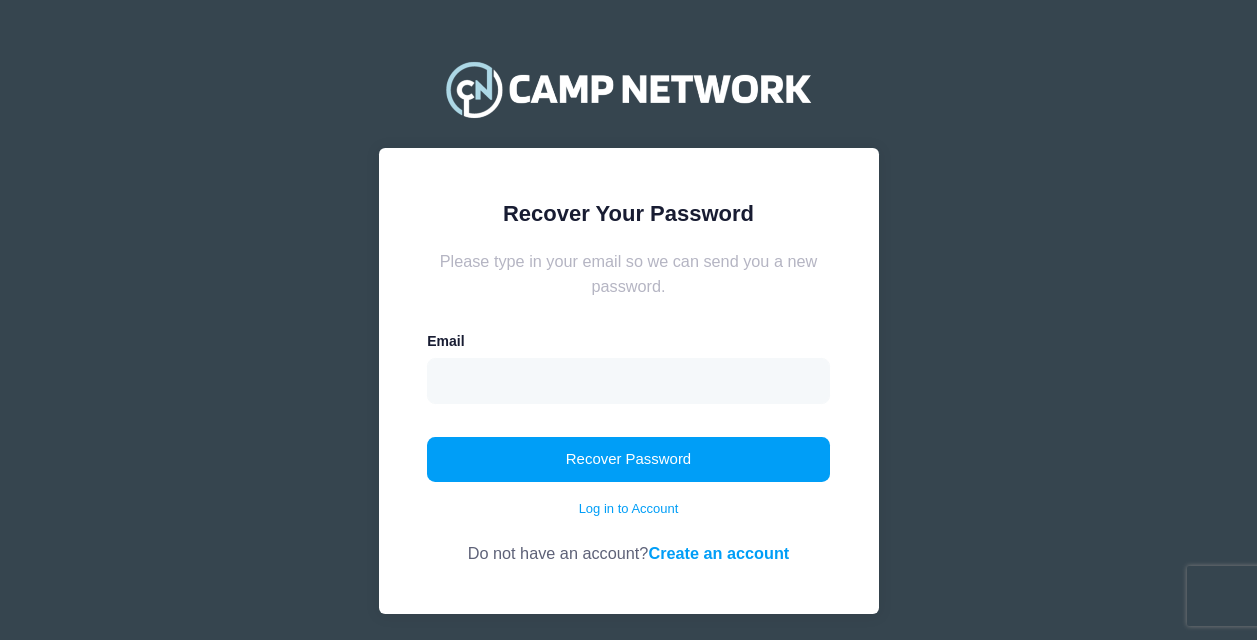 scroll, scrollTop: 0, scrollLeft: 0, axis: both 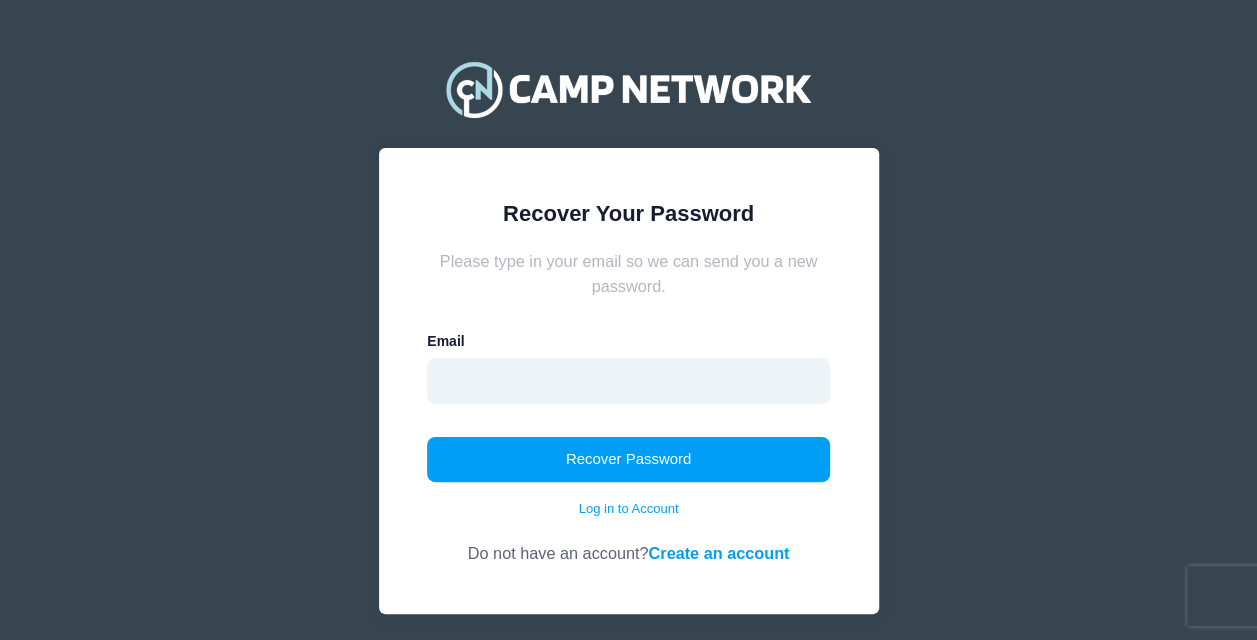 click at bounding box center (628, 381) 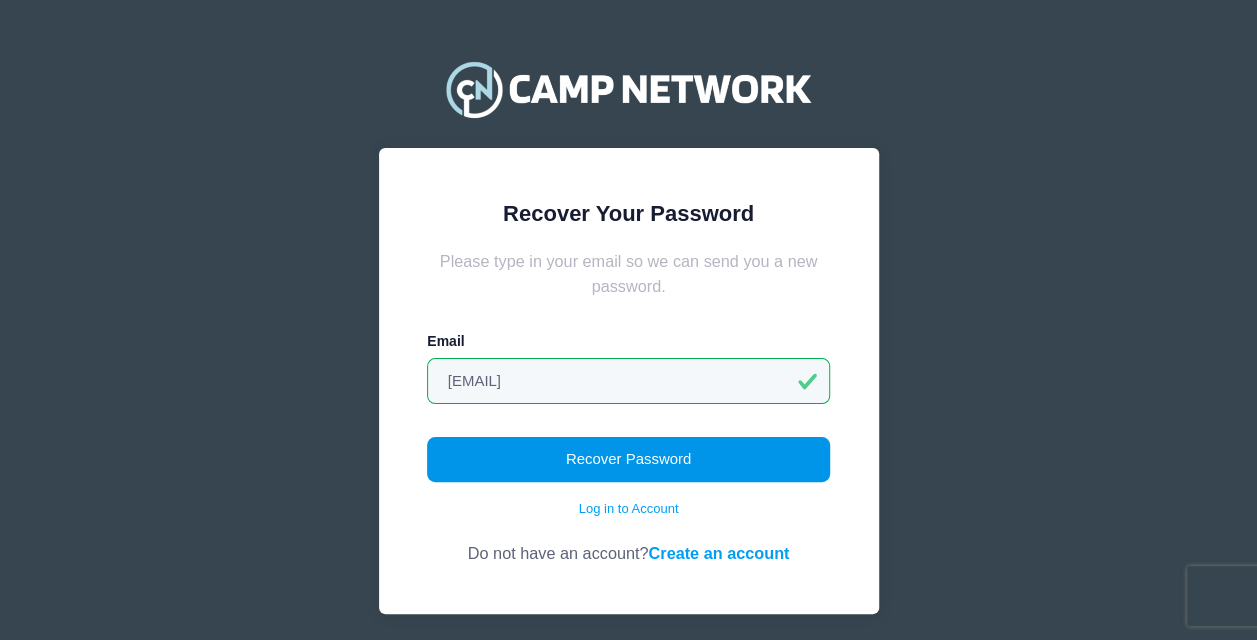 click on "Recover Password" at bounding box center (628, 460) 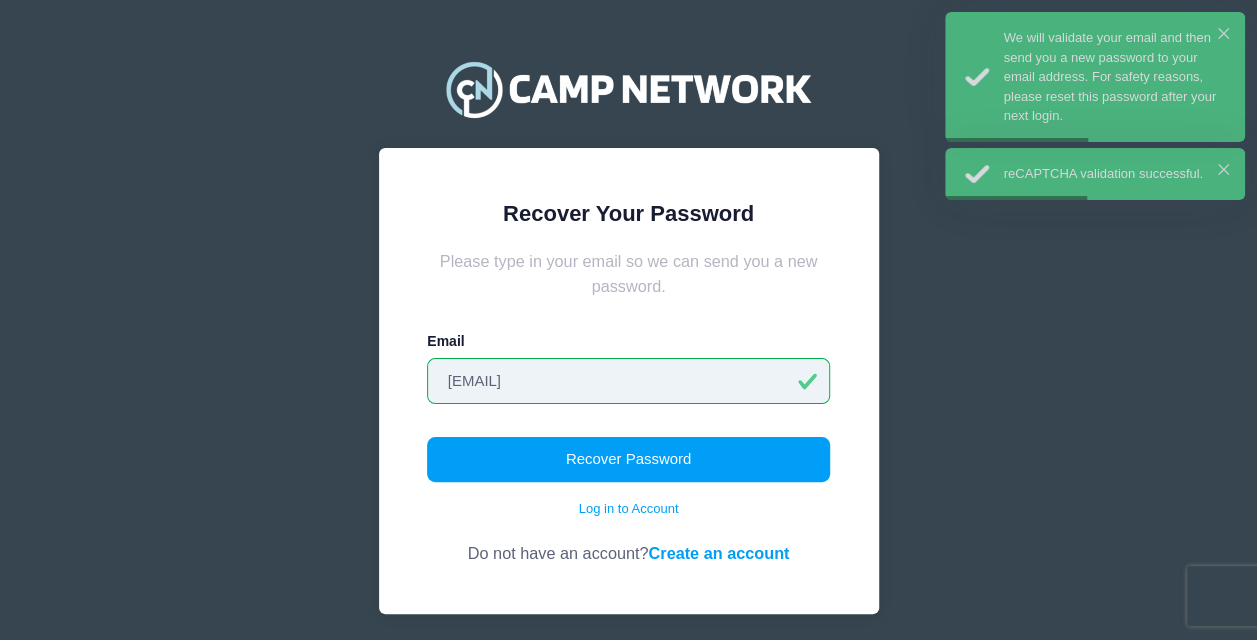 click on "ENC2113@COLUMBIA.EDU" at bounding box center (628, 381) 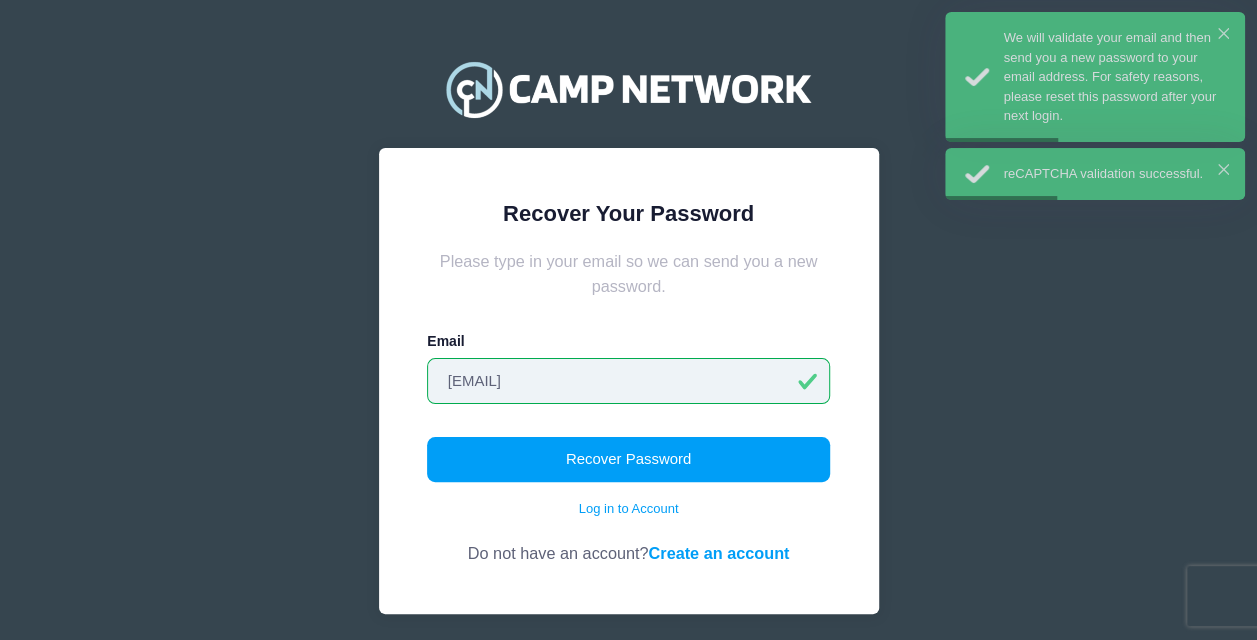 click on "ENC2113@COLUMBIA.EDU" at bounding box center [628, 381] 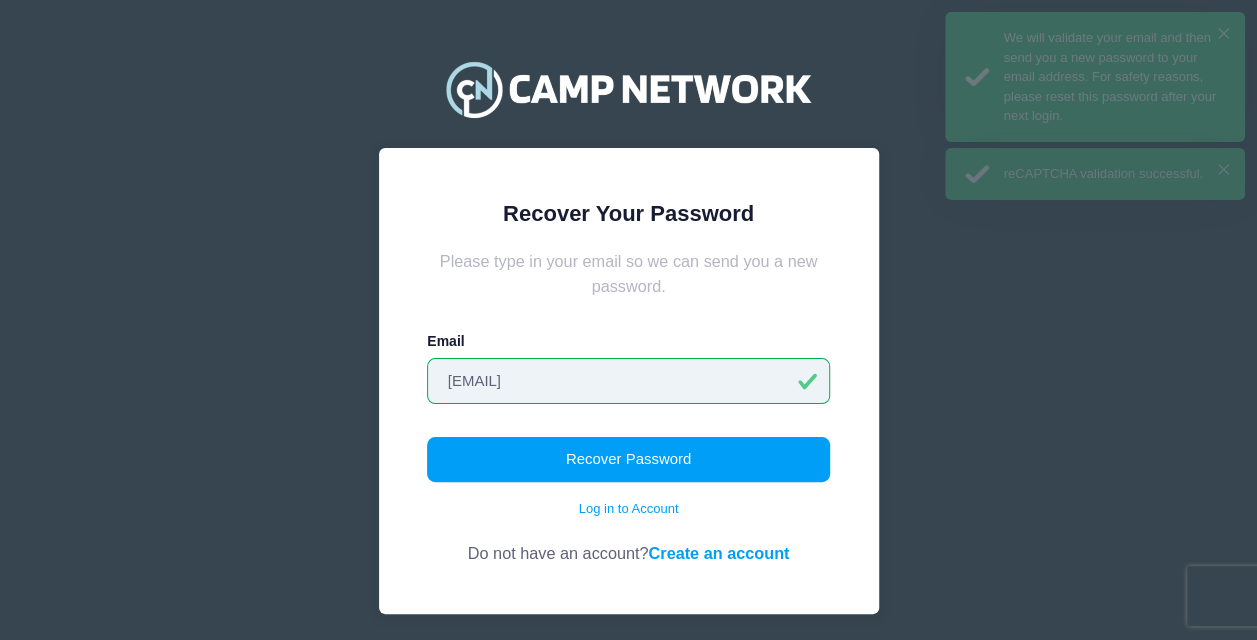 click on "ENC2113@COLUMBIA.EDU" at bounding box center (628, 381) 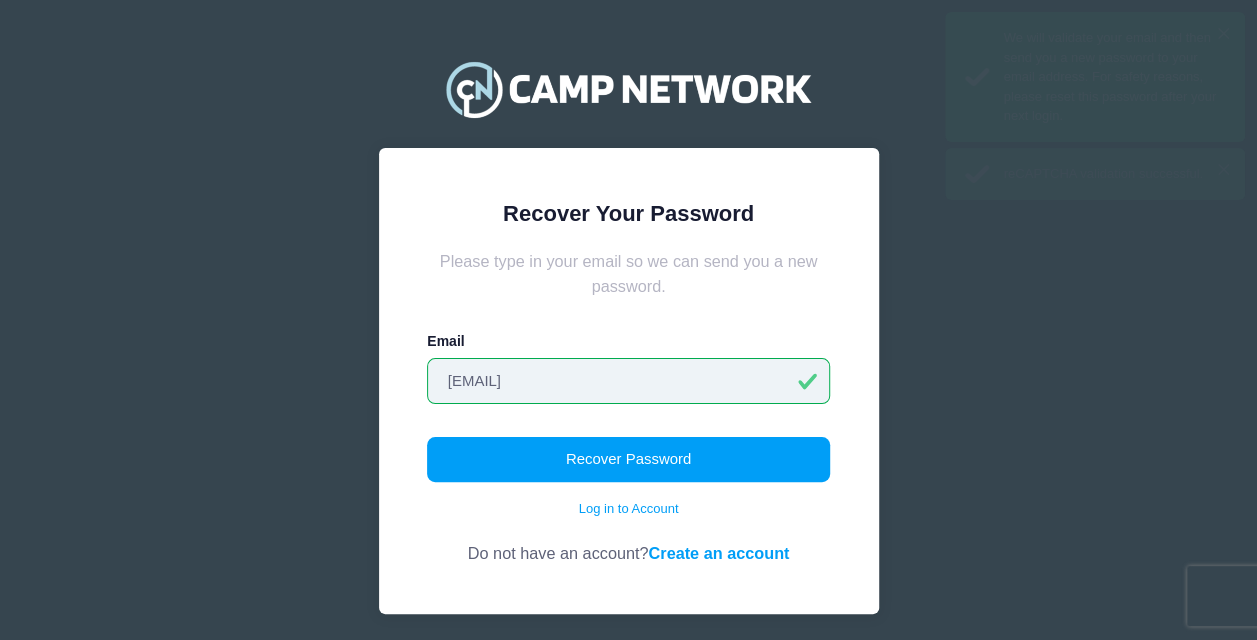 click on "ENC2113@COLUMBIA.EDU" at bounding box center (628, 381) 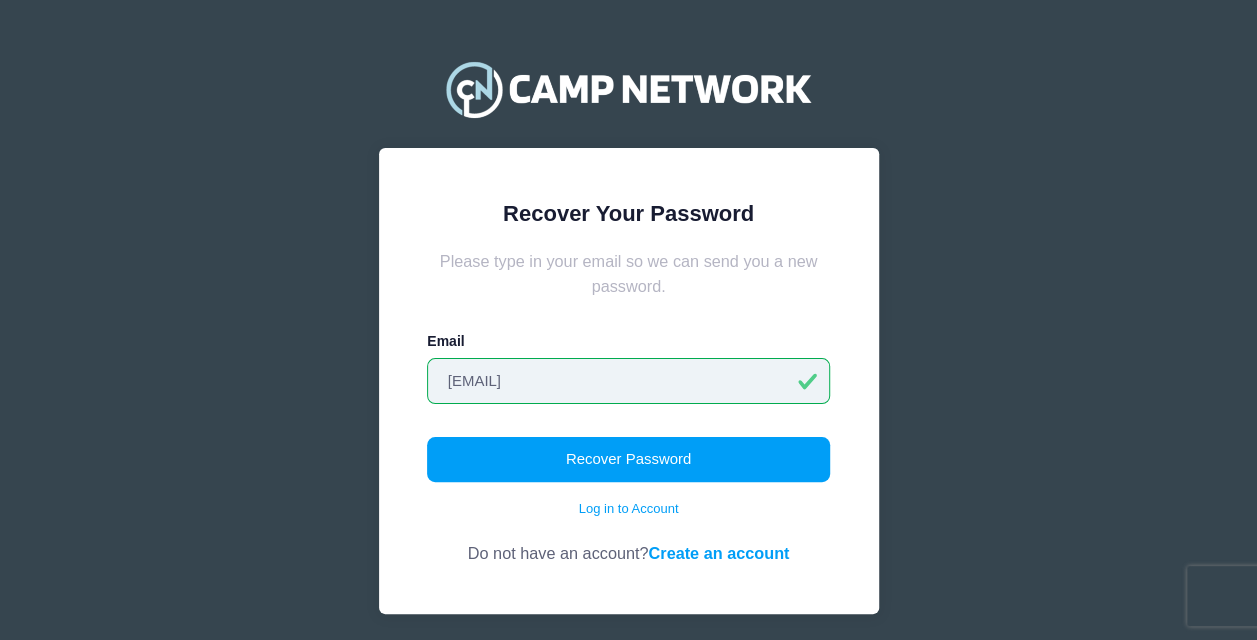 click on "ENC2113@COLUMBIA.EDU" at bounding box center [628, 381] 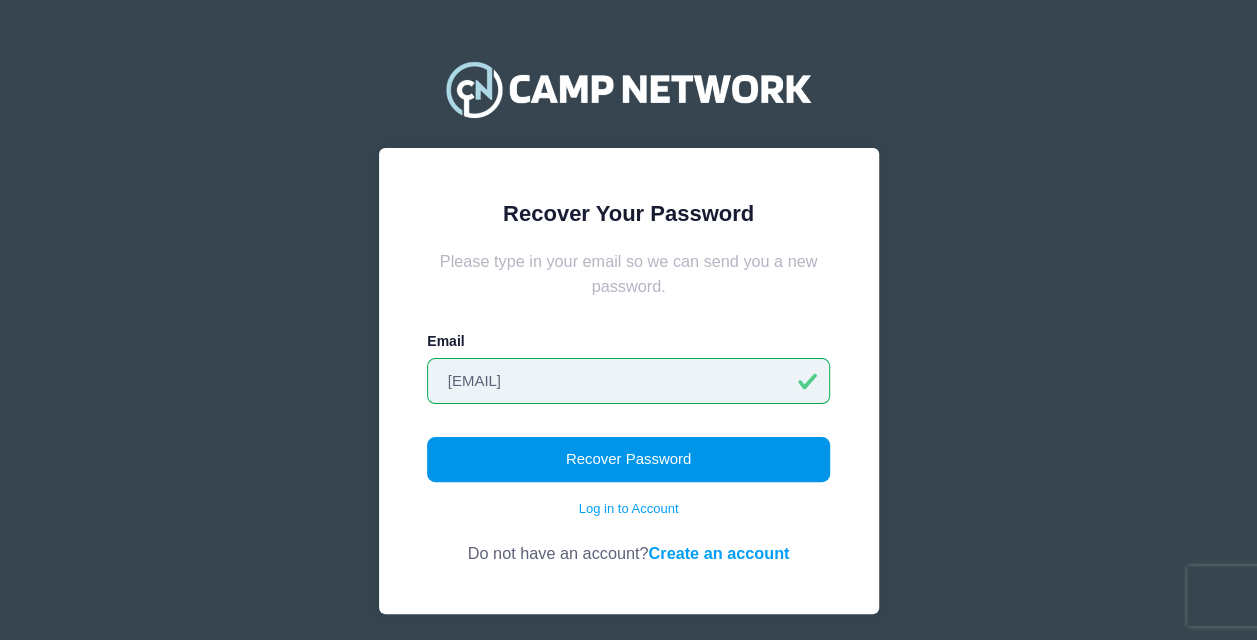 type on "[EMAIL]" 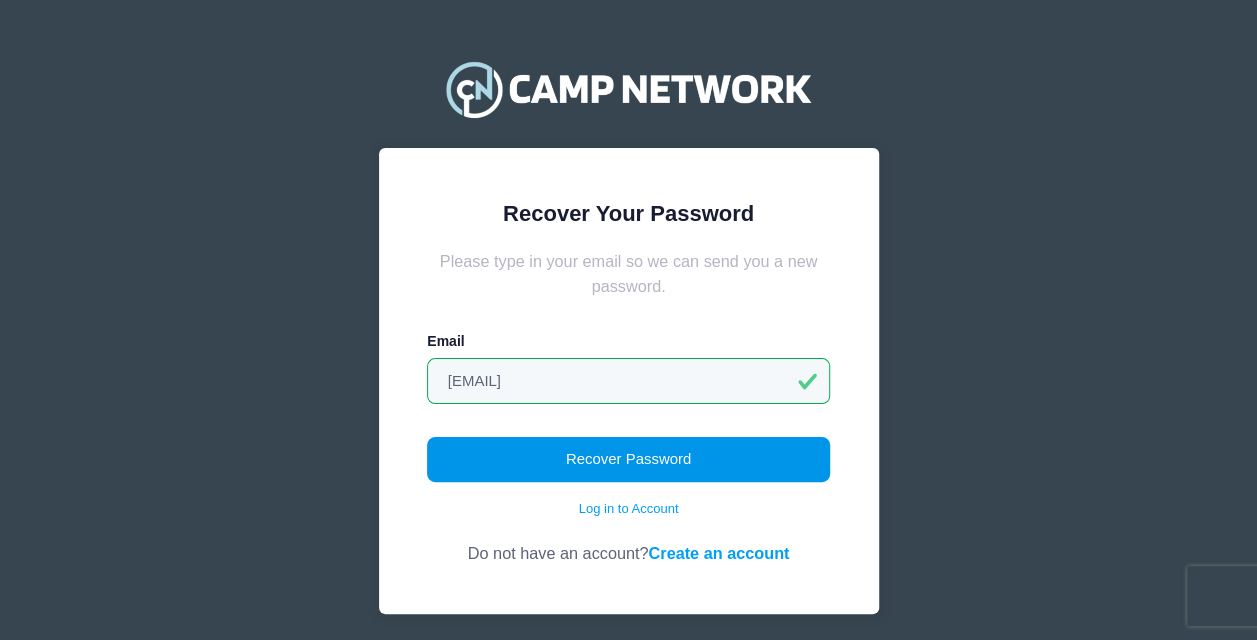 click on "Recover Password" at bounding box center [628, 460] 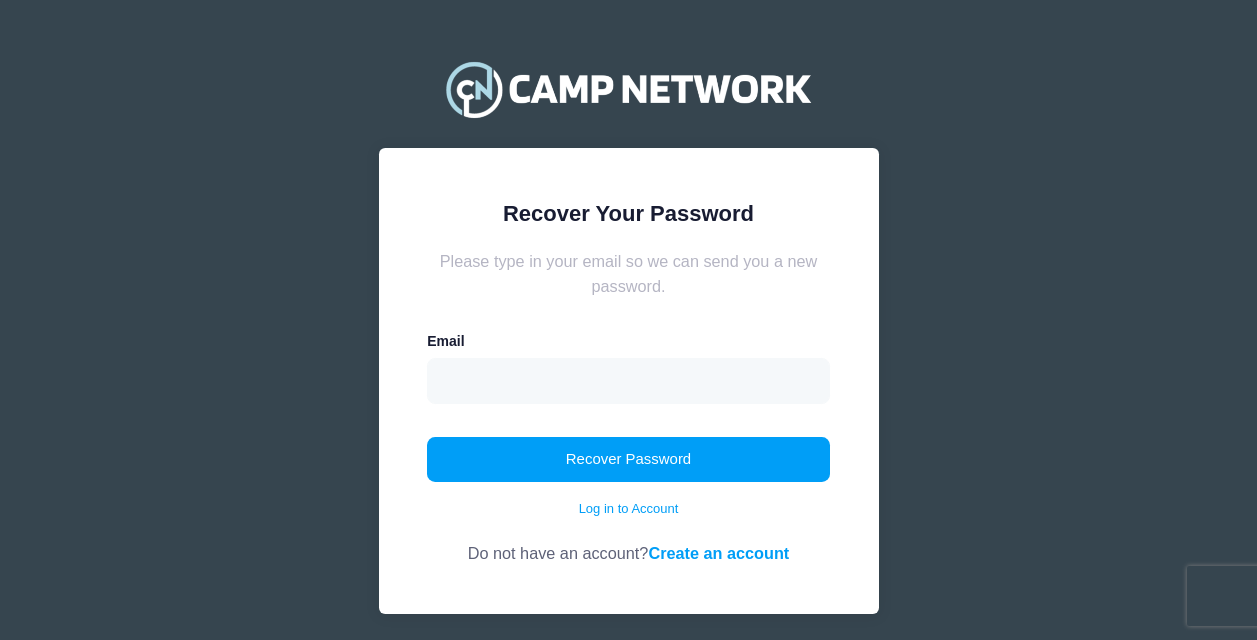 scroll, scrollTop: 0, scrollLeft: 0, axis: both 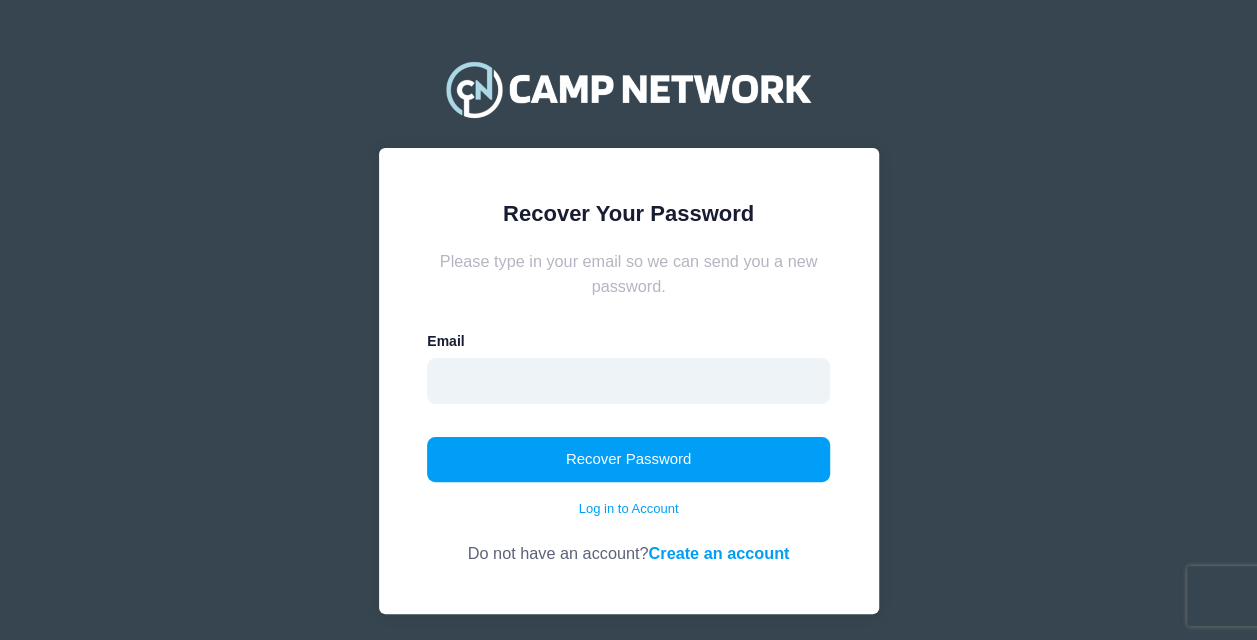click at bounding box center [628, 381] 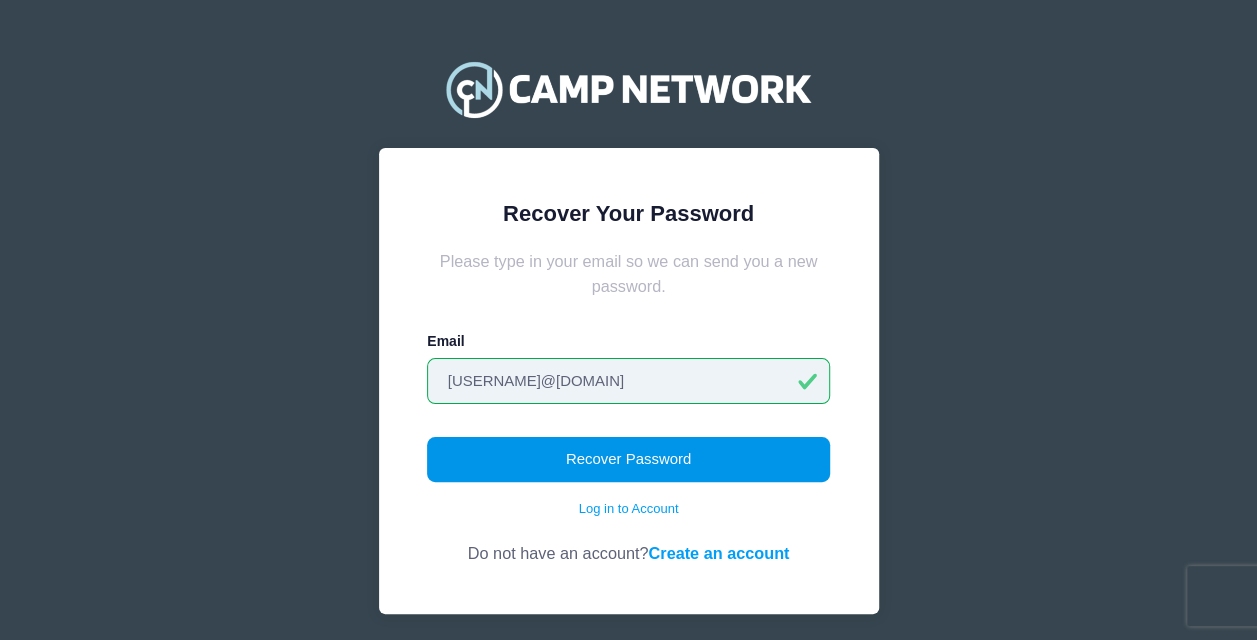 type on "[EMAIL]" 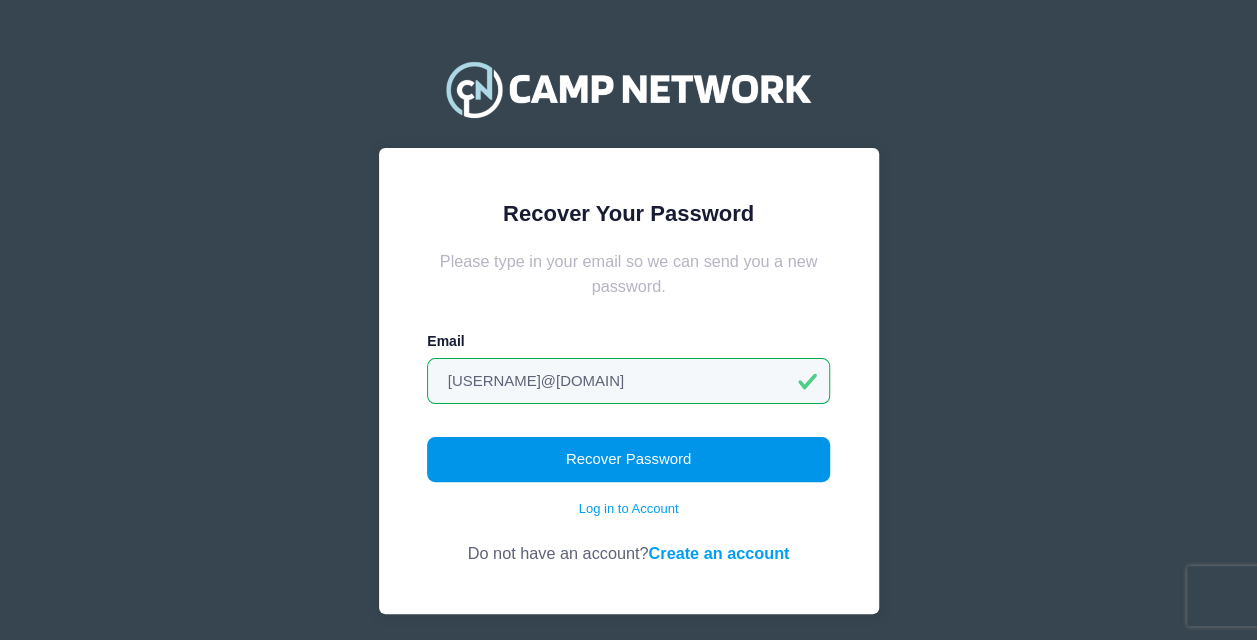 click on "Recover Password" at bounding box center [628, 460] 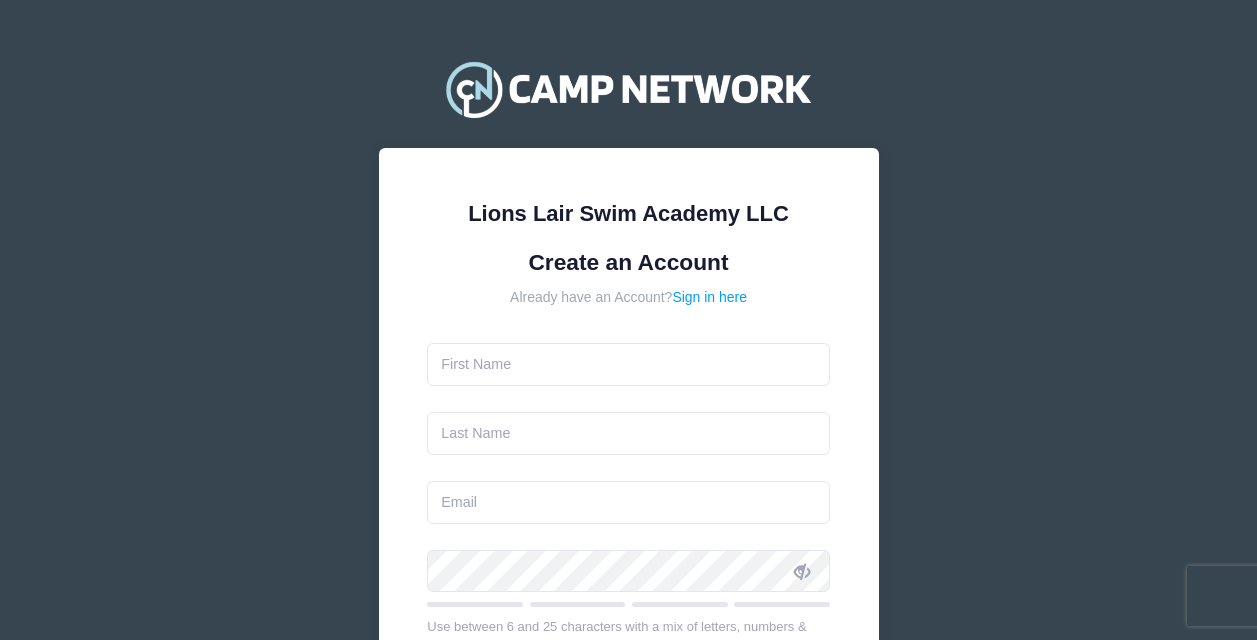 scroll, scrollTop: 0, scrollLeft: 0, axis: both 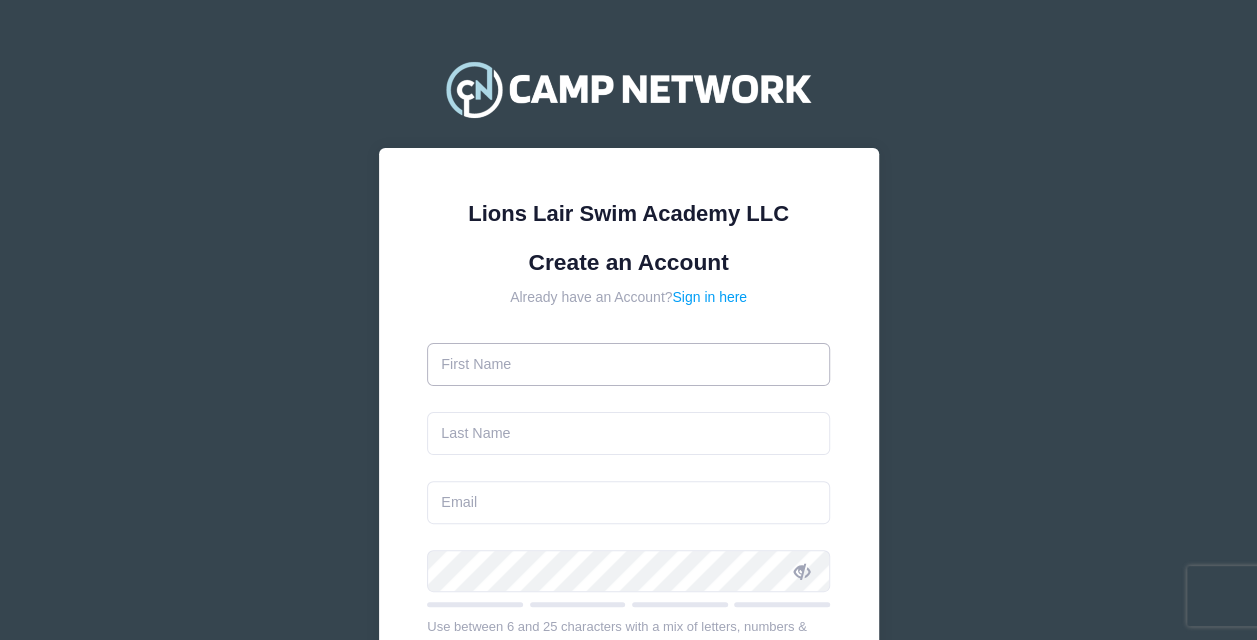 click at bounding box center [628, 364] 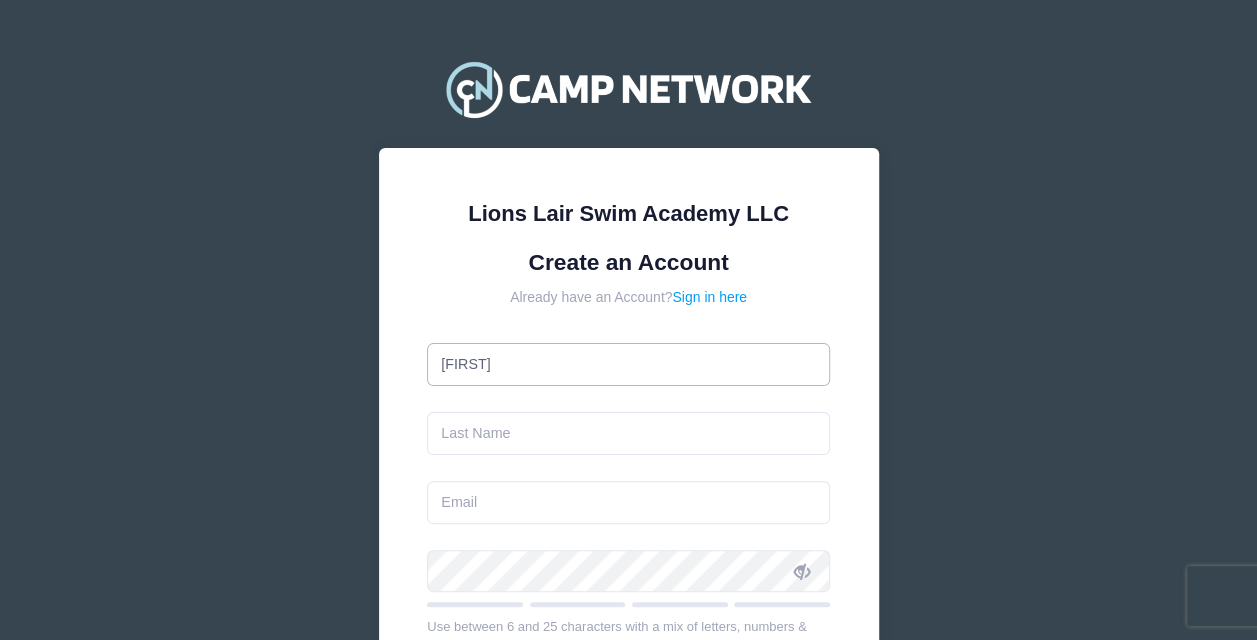 type on "[LAST]" 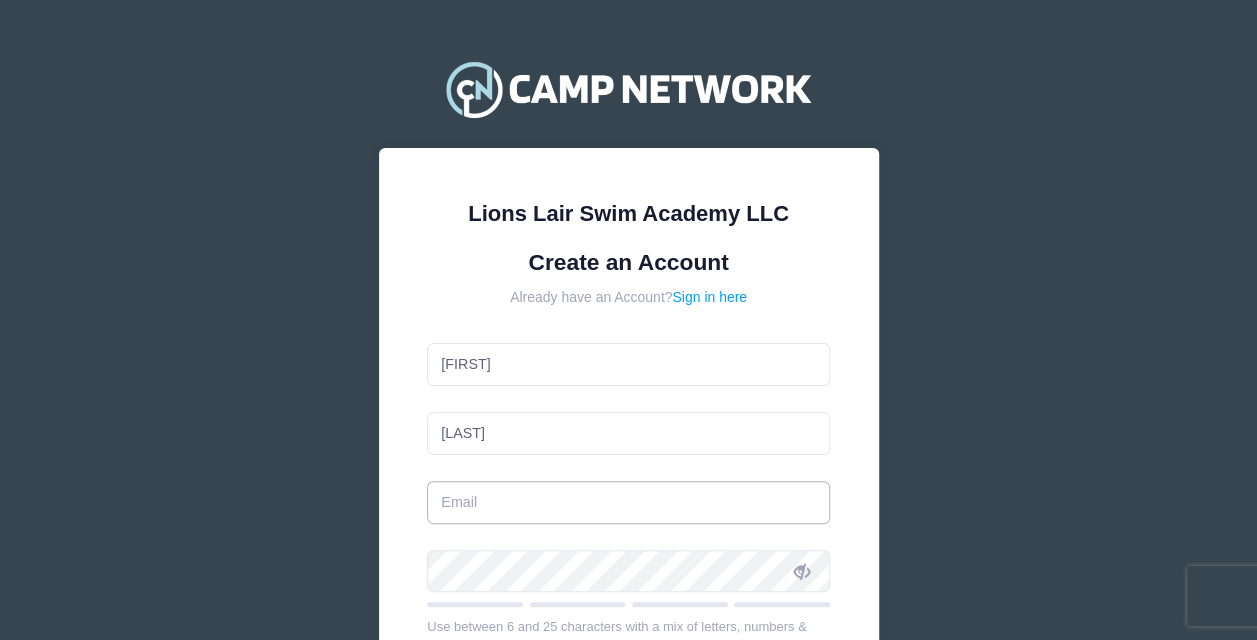 type on "[EMAIL]" 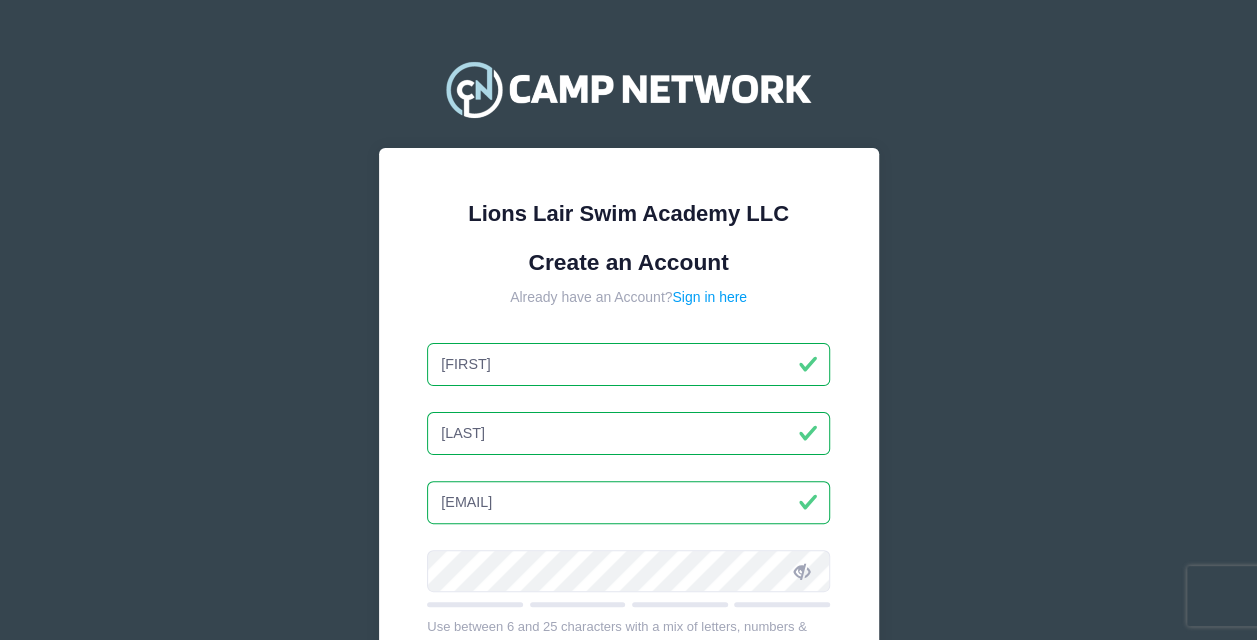 click on "[FIRST]" at bounding box center [628, 364] 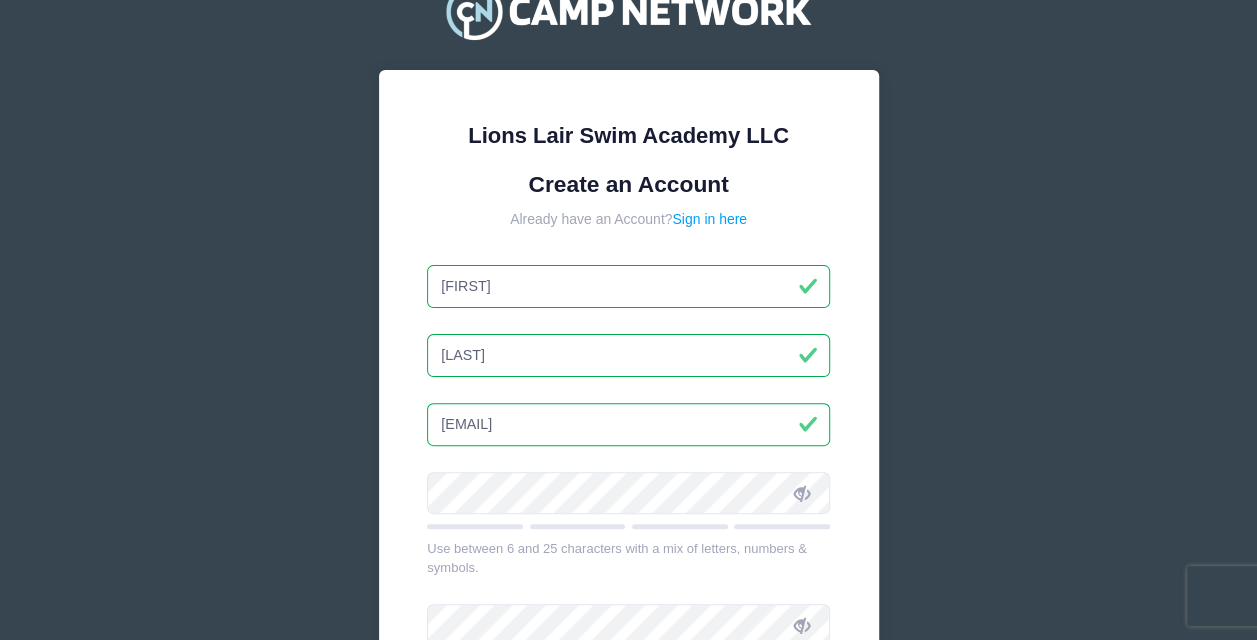 scroll, scrollTop: 200, scrollLeft: 0, axis: vertical 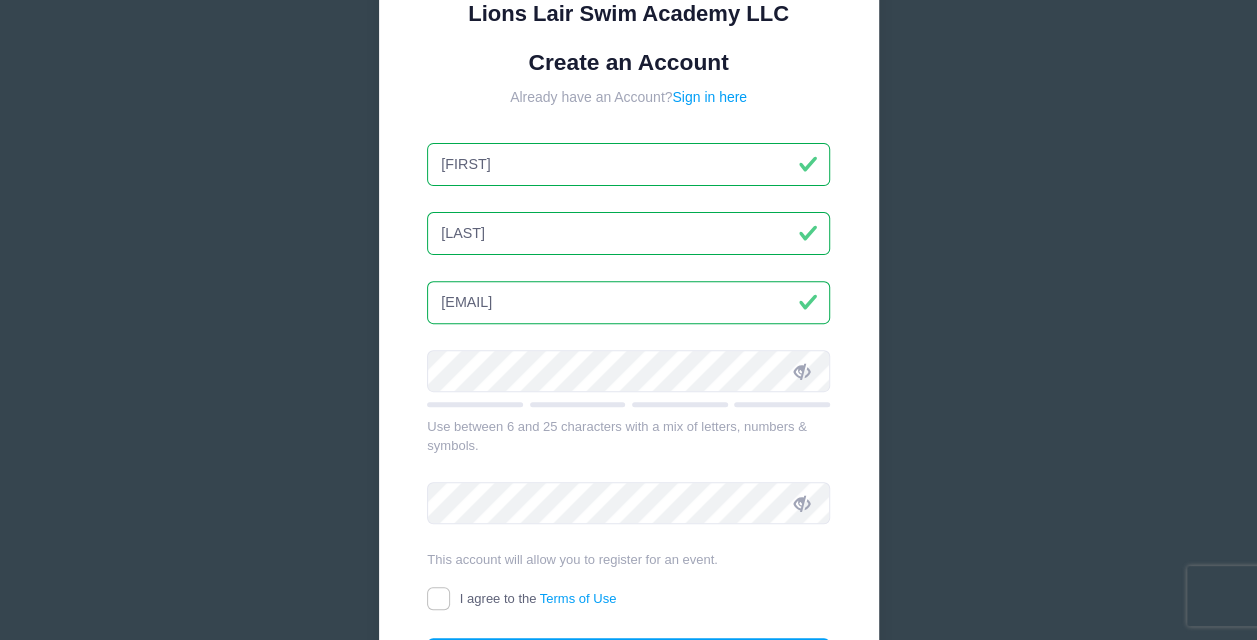 type on "[FIRST]" 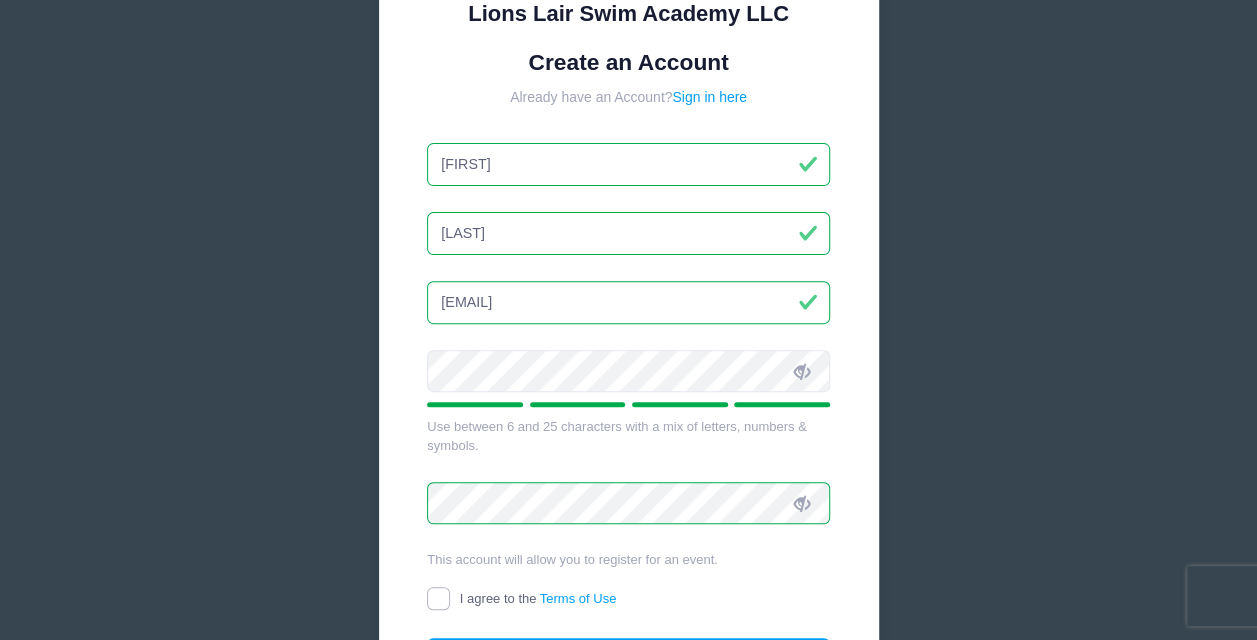 click on "I agree to the
Terms of Use" at bounding box center [438, 598] 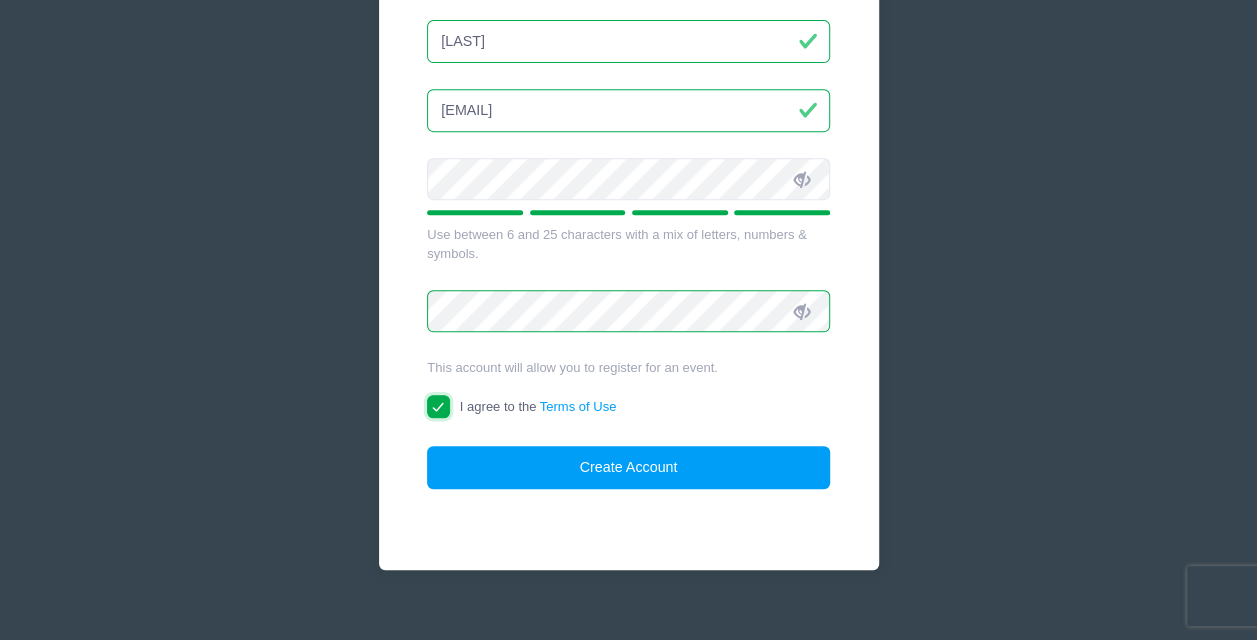 scroll, scrollTop: 400, scrollLeft: 0, axis: vertical 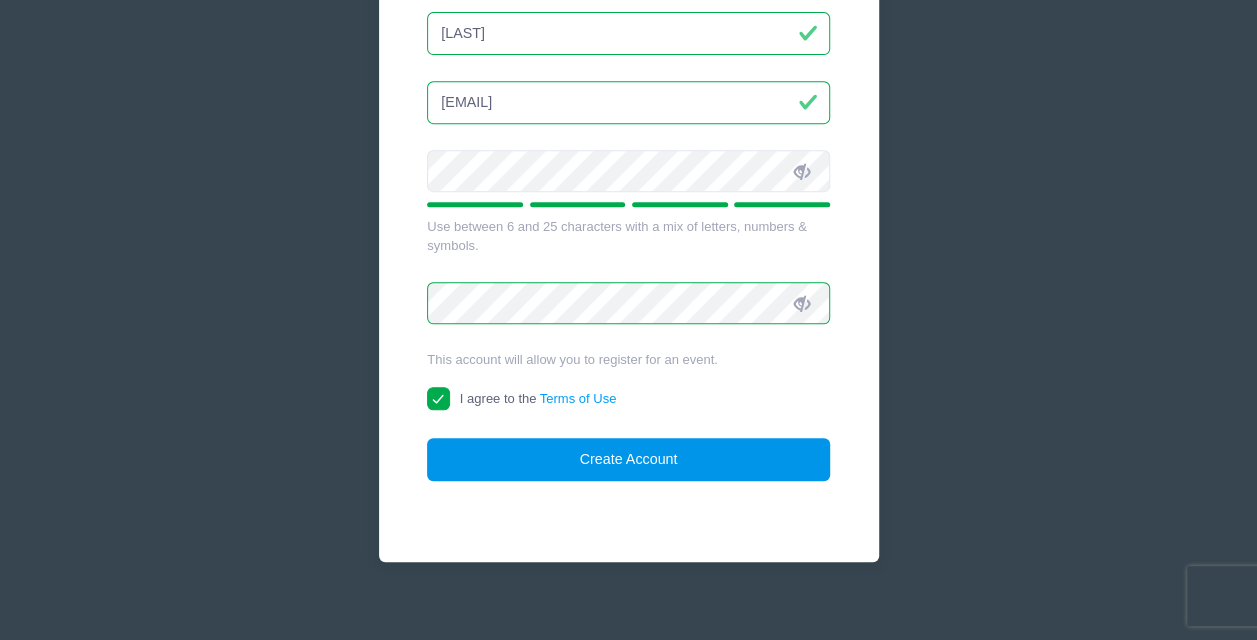 click on "Create Account" at bounding box center (628, 459) 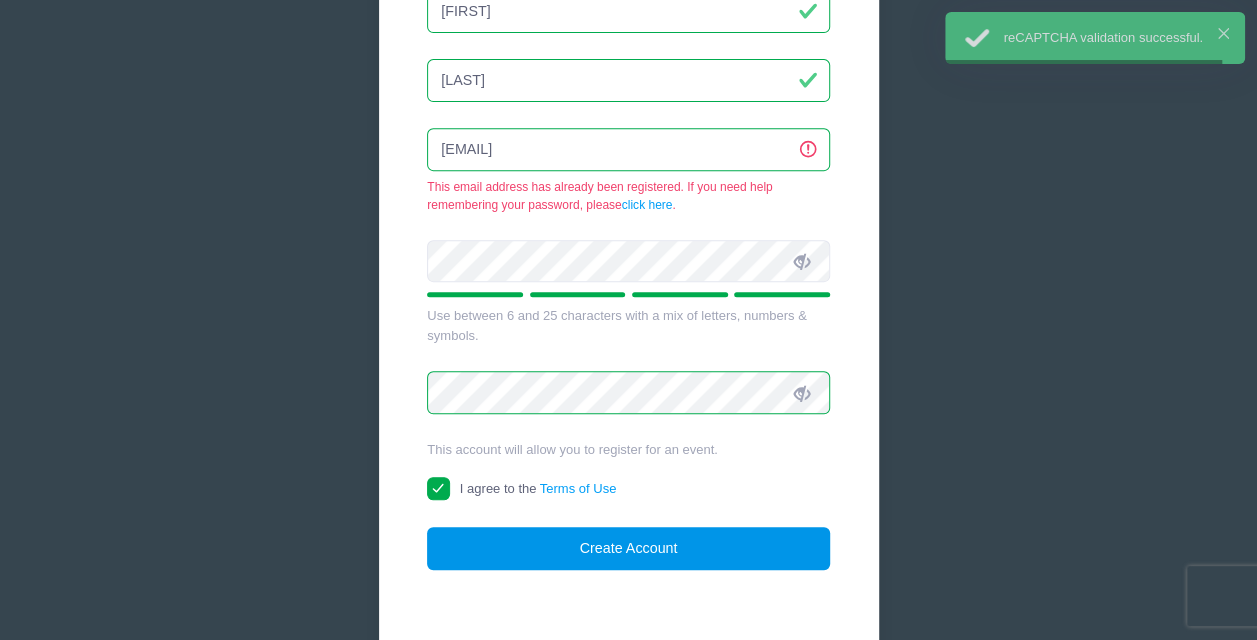 scroll, scrollTop: 350, scrollLeft: 0, axis: vertical 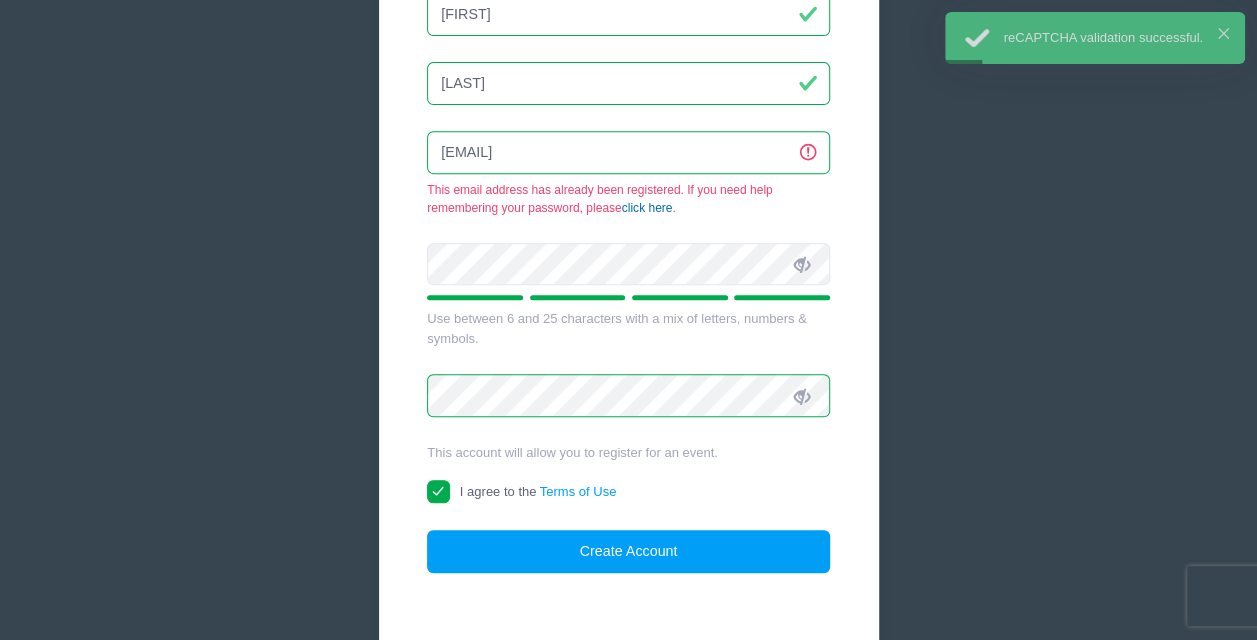 click on "click here" at bounding box center (647, 208) 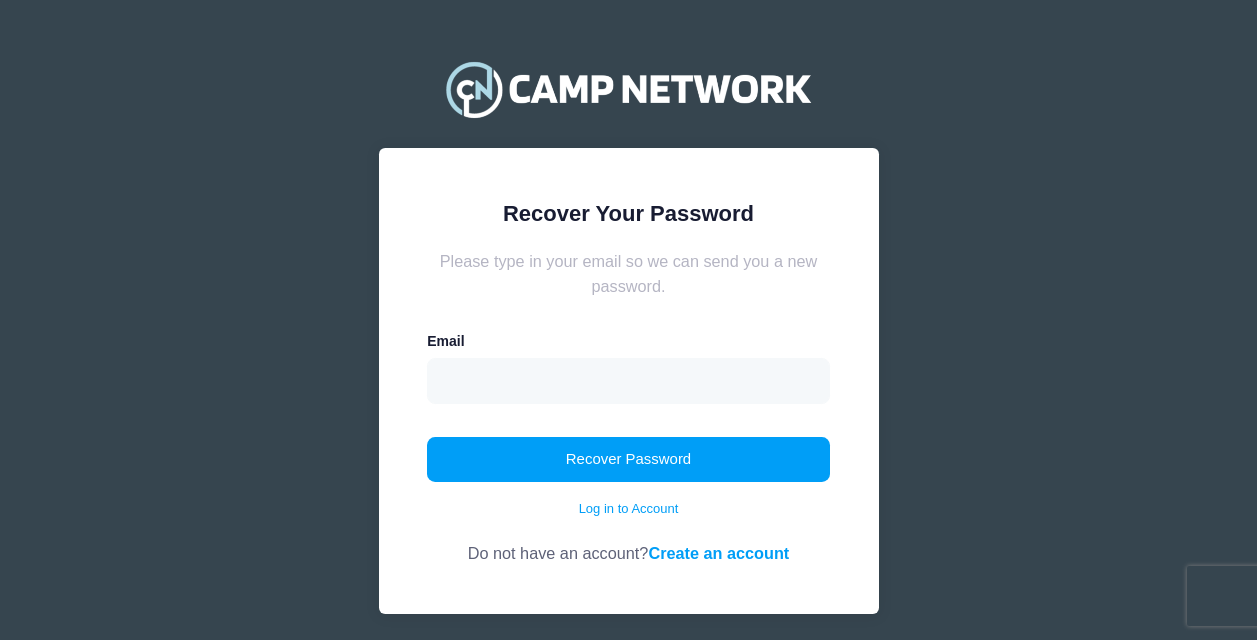 scroll, scrollTop: 0, scrollLeft: 0, axis: both 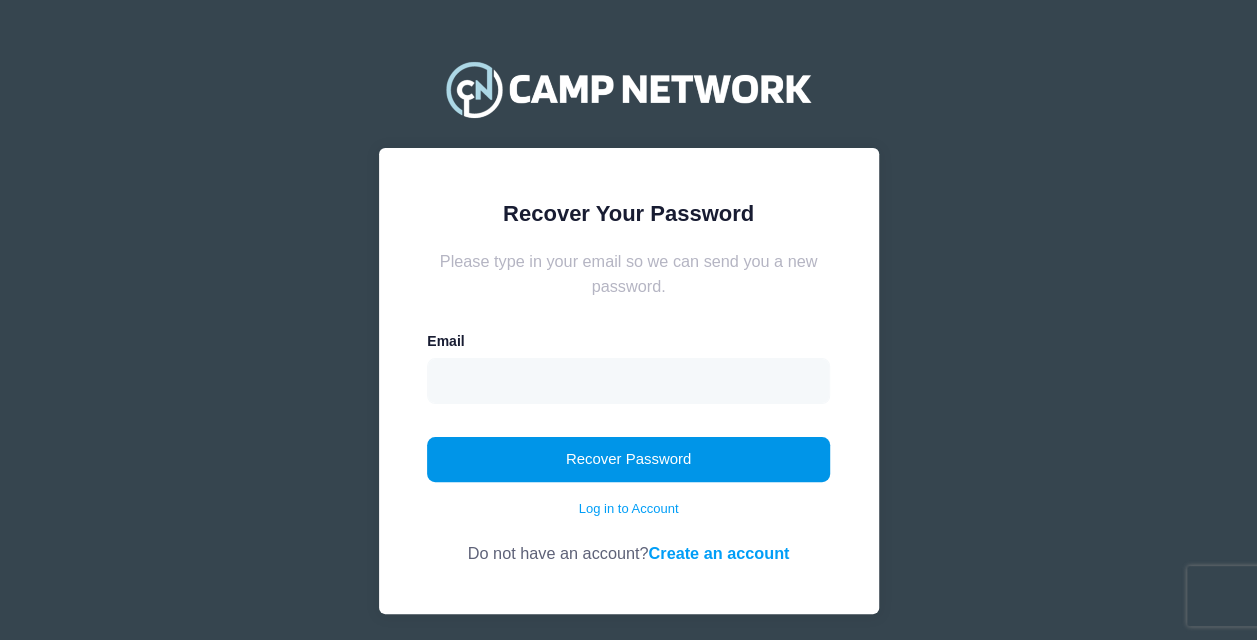 click on "Recover Password" at bounding box center (628, 460) 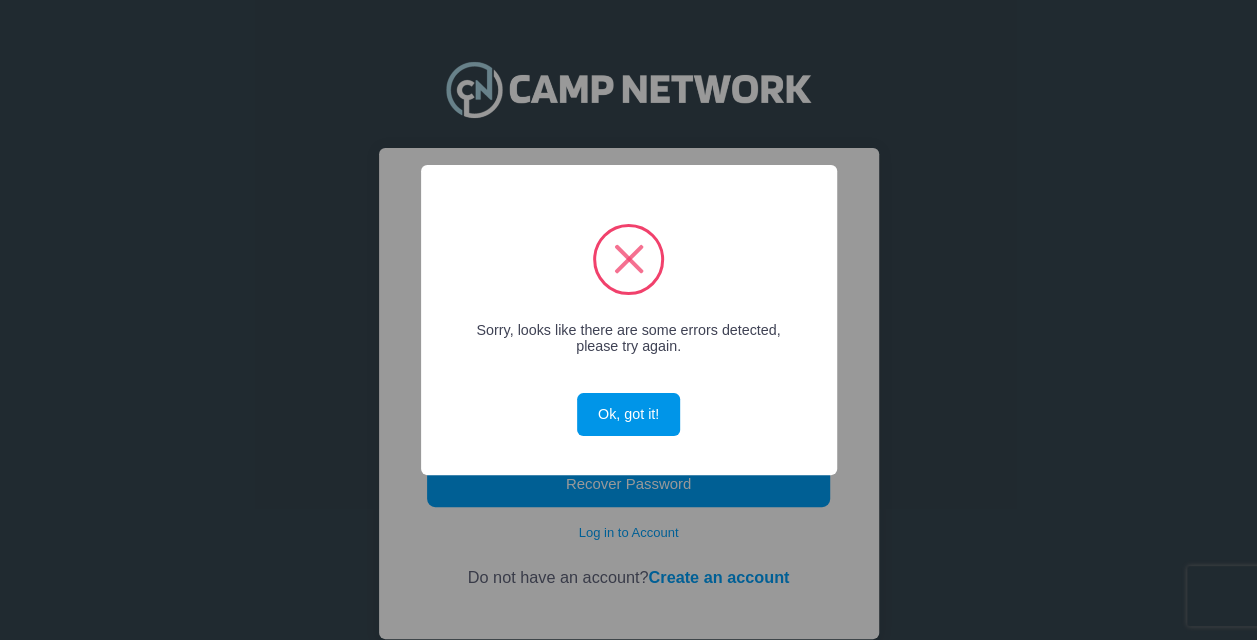 click on "Ok, got it!" at bounding box center (628, 414) 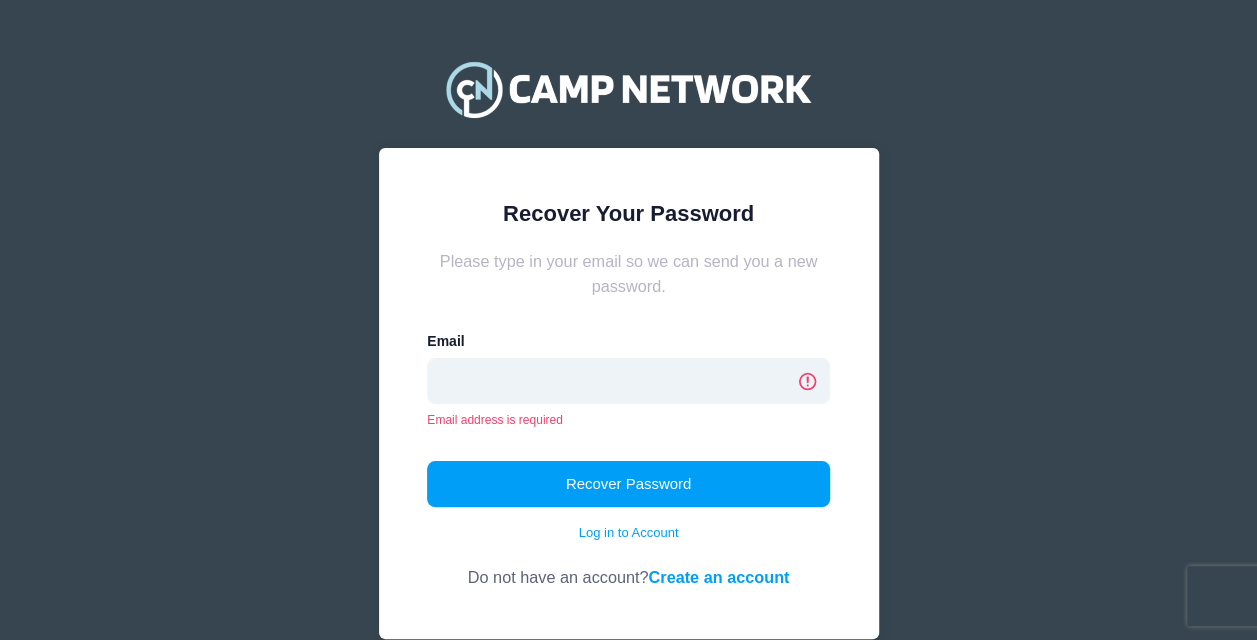 click at bounding box center (628, 381) 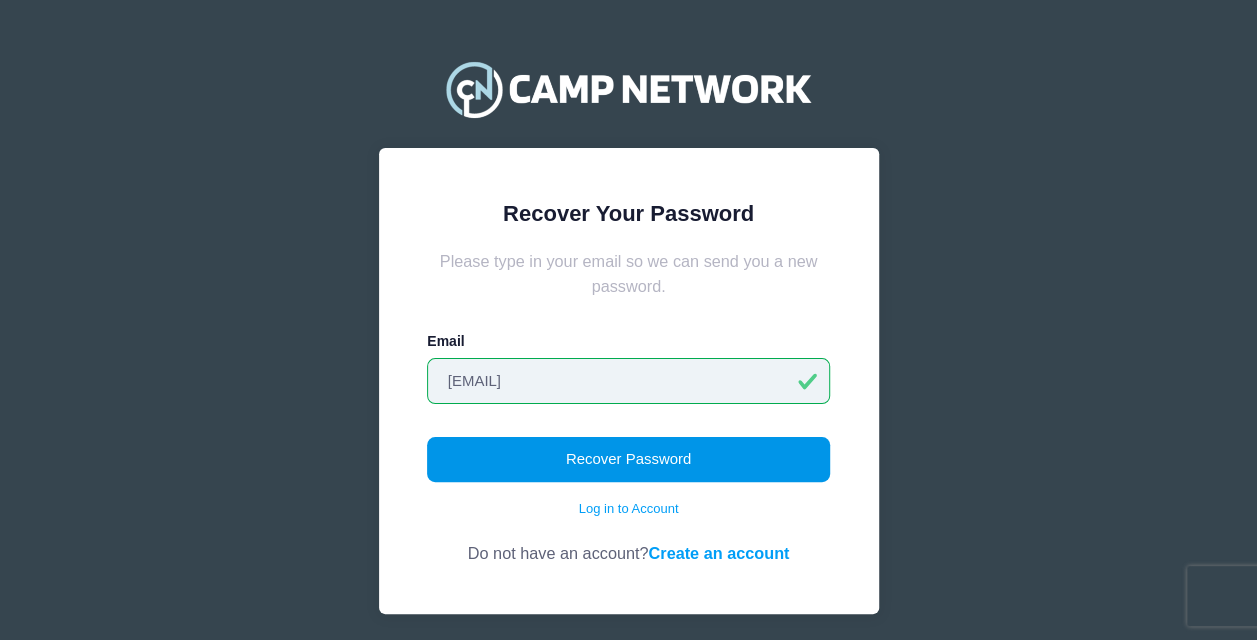 type on "[EMAIL]" 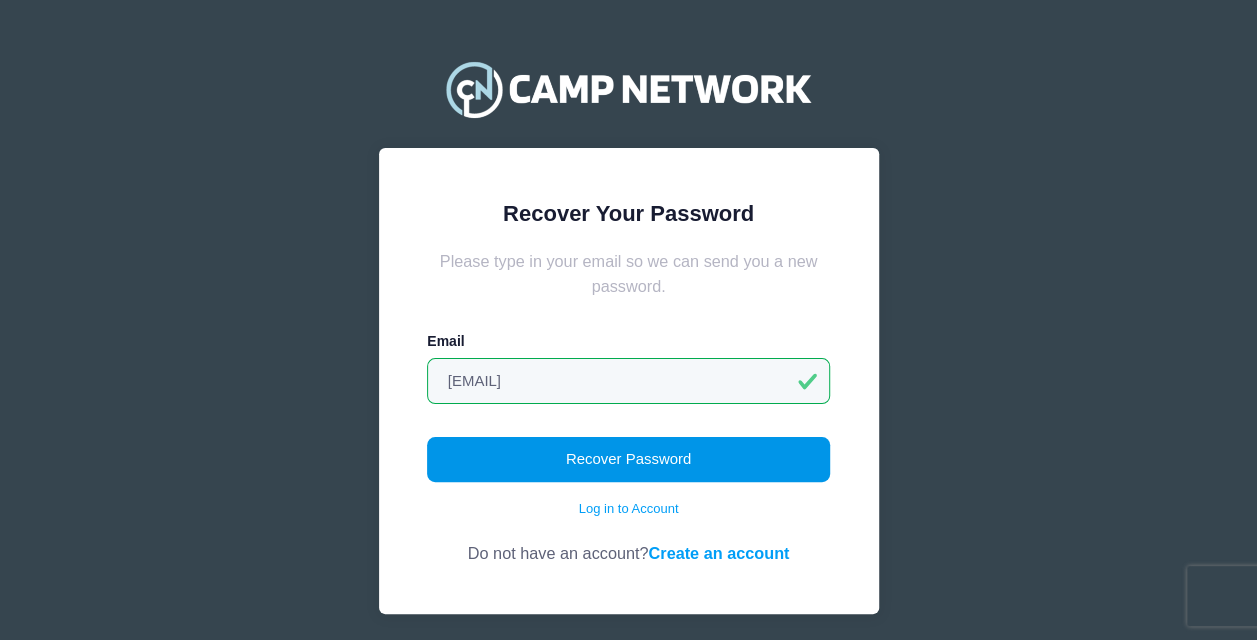click on "Recover Password" at bounding box center (628, 460) 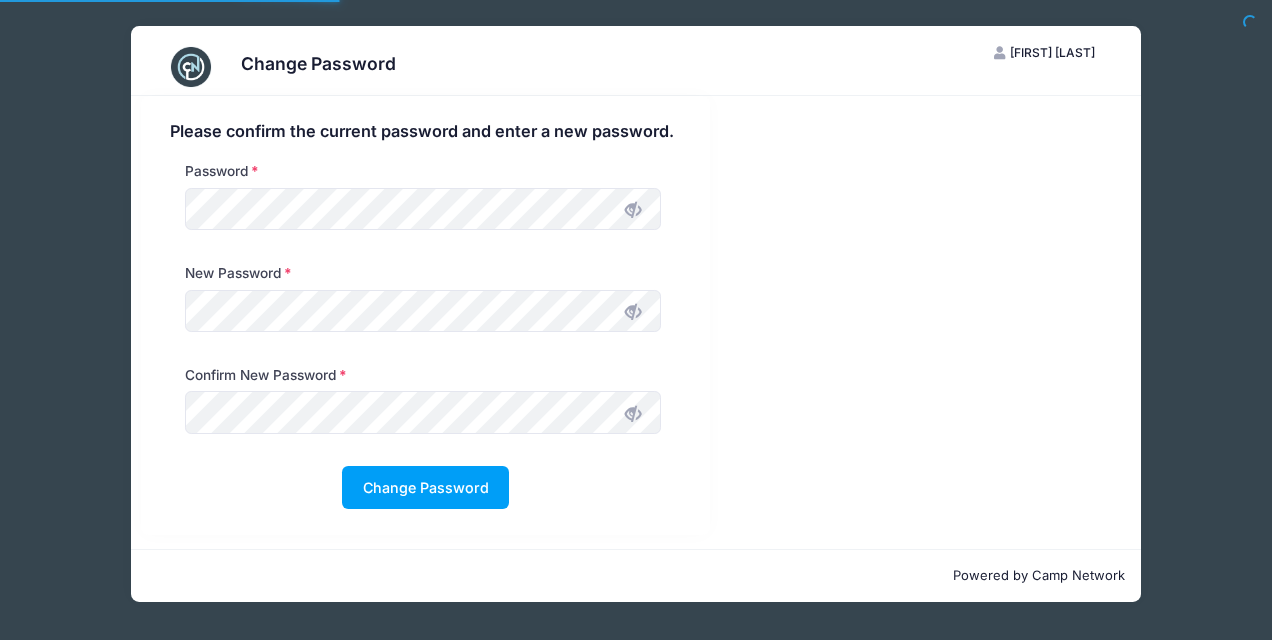 scroll, scrollTop: 0, scrollLeft: 0, axis: both 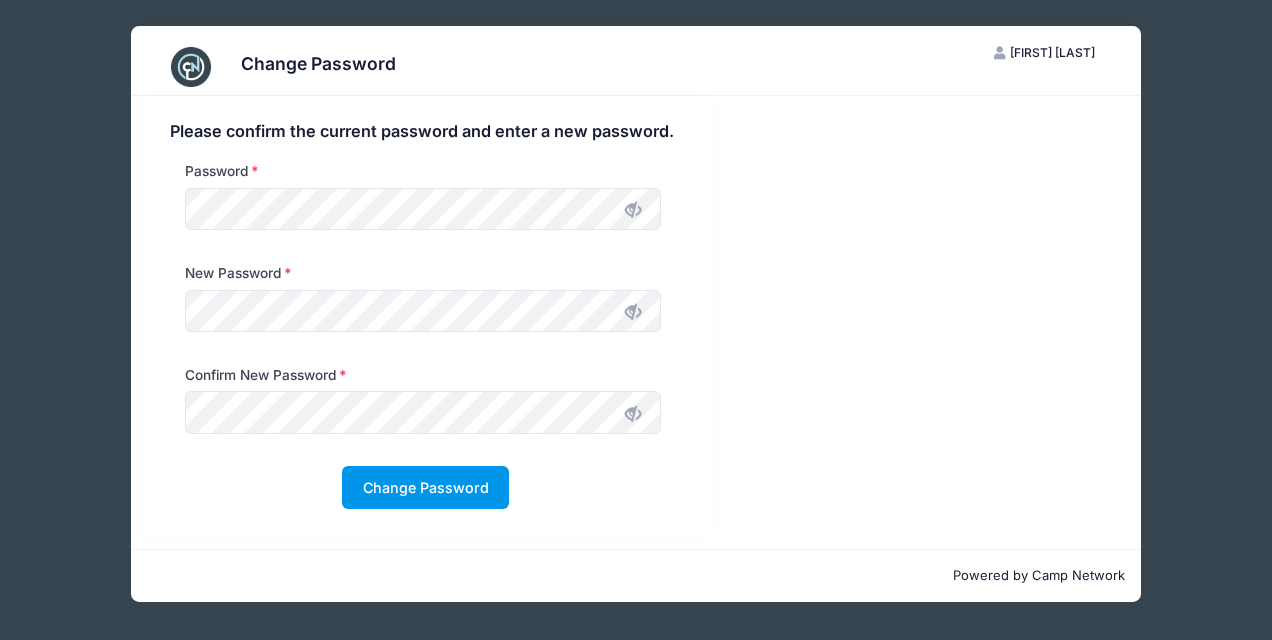 click on "Change Password" at bounding box center [425, 487] 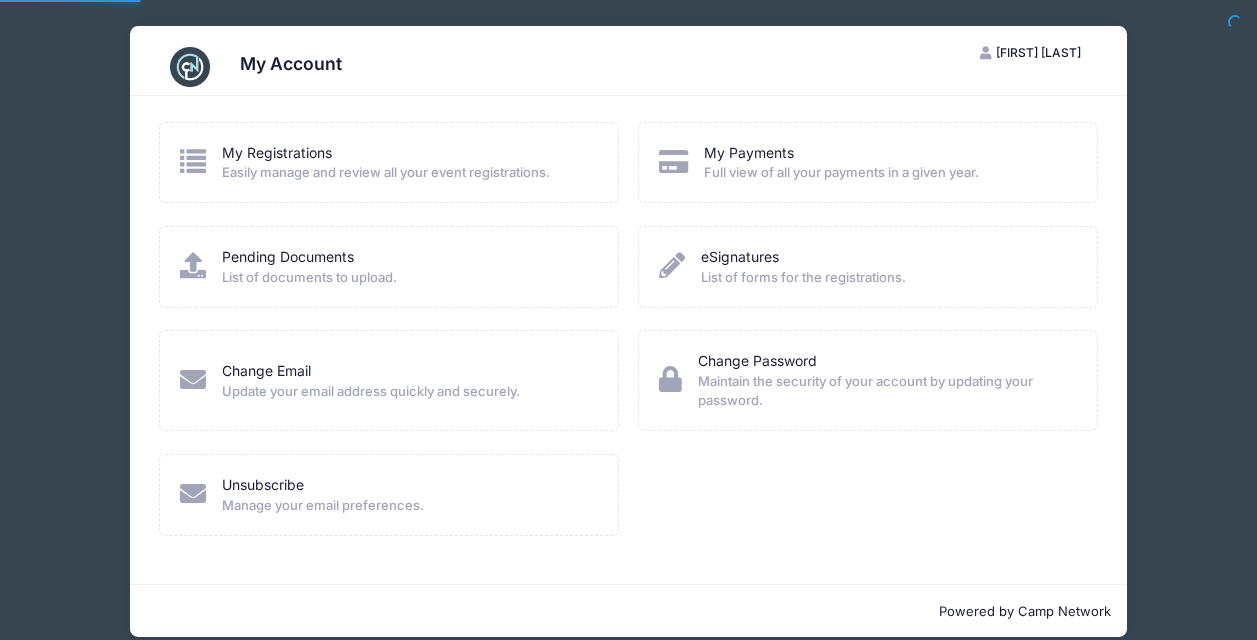 scroll, scrollTop: 0, scrollLeft: 0, axis: both 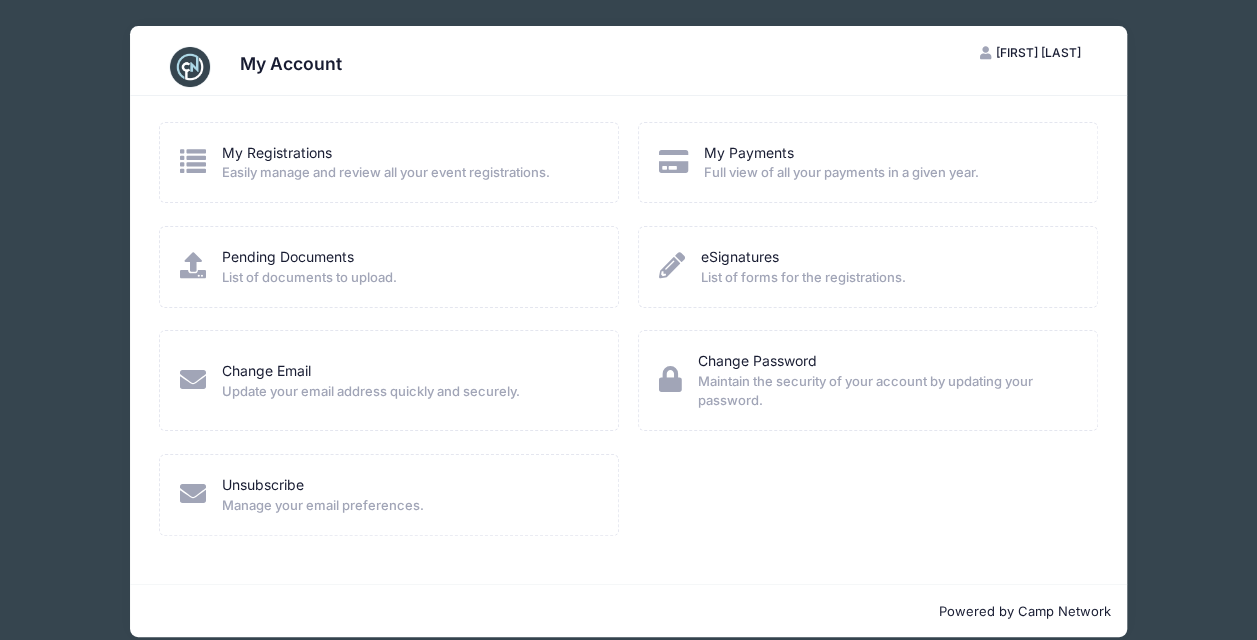 click on "Easily manage and review all your event registrations." at bounding box center (386, 173) 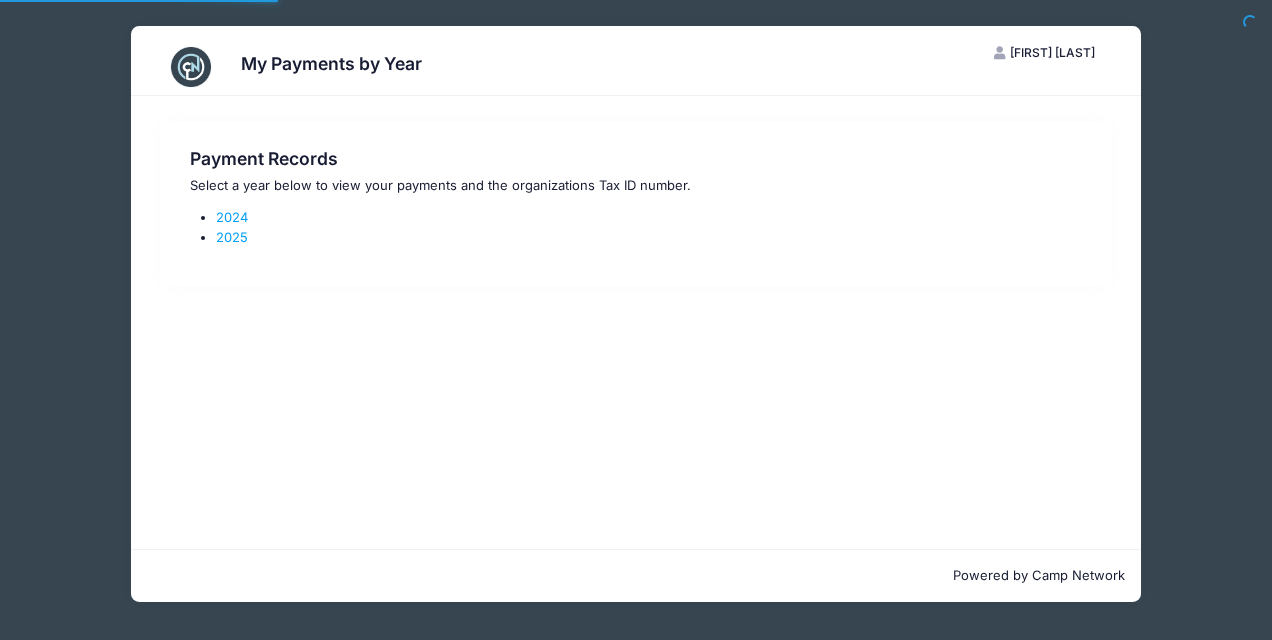 scroll, scrollTop: 0, scrollLeft: 0, axis: both 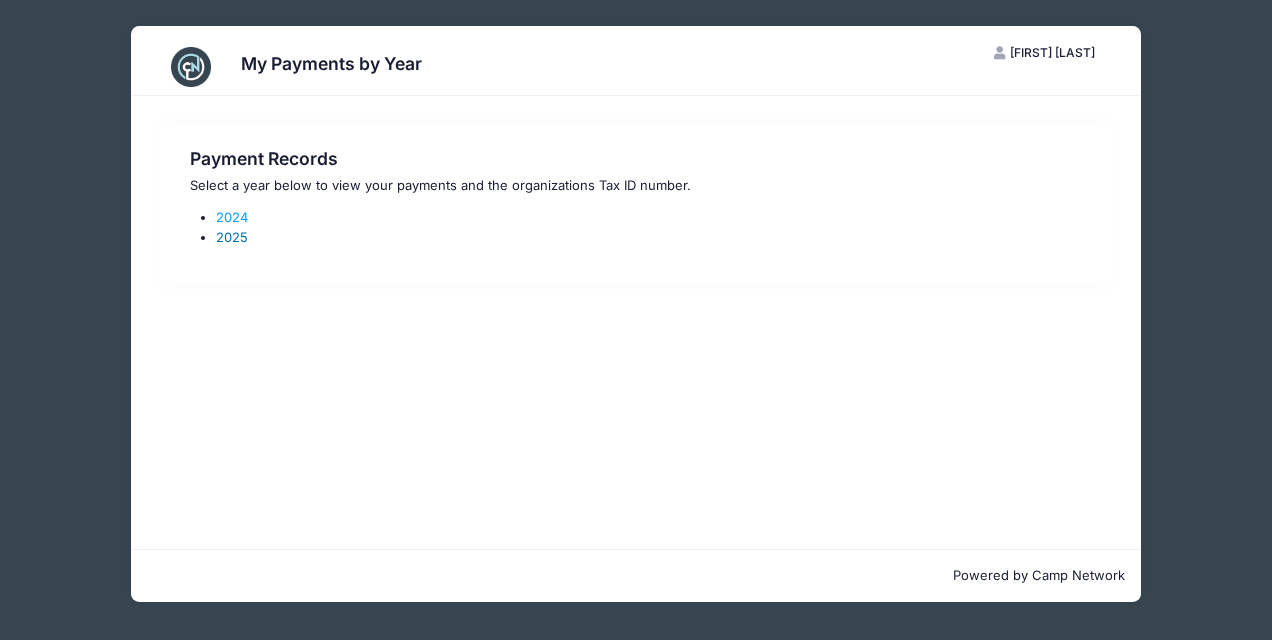 click on "2025" at bounding box center [232, 237] 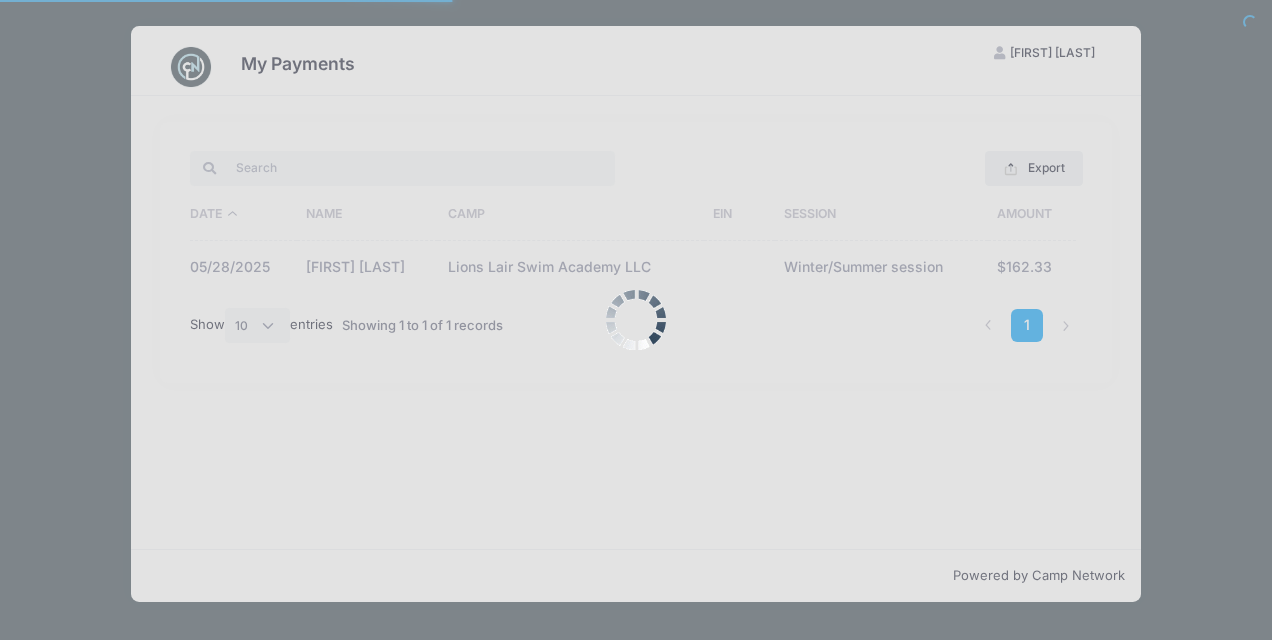 scroll, scrollTop: 0, scrollLeft: 0, axis: both 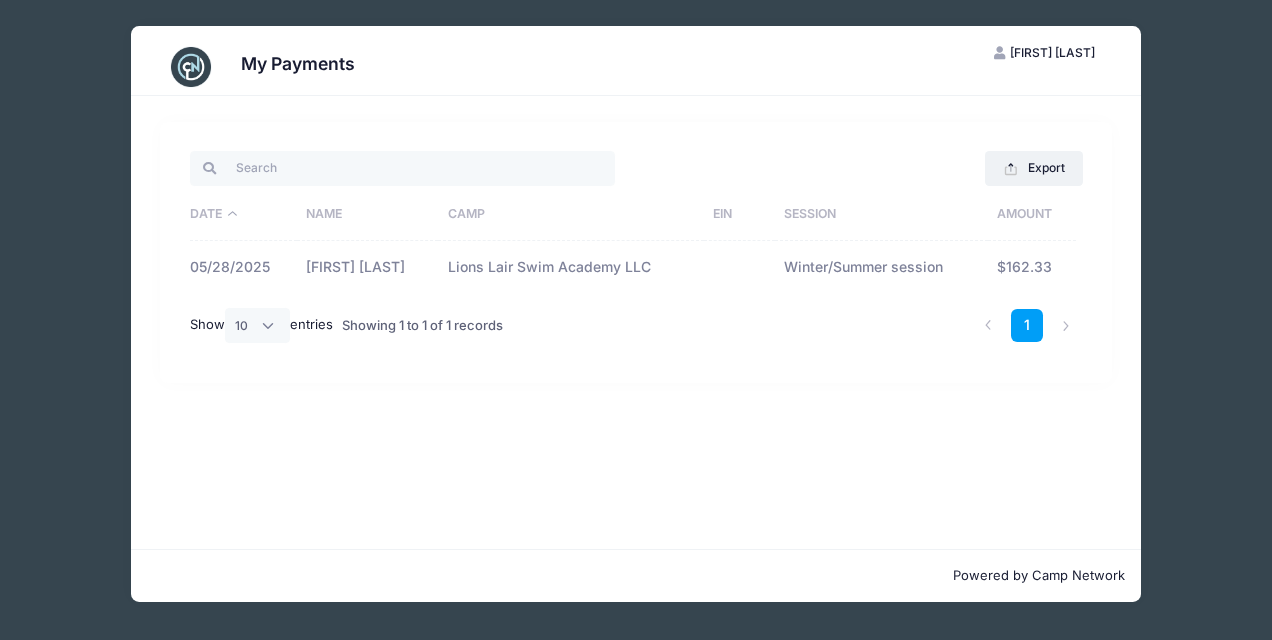 click on "[FIRST] [LAST]" at bounding box center [367, 267] 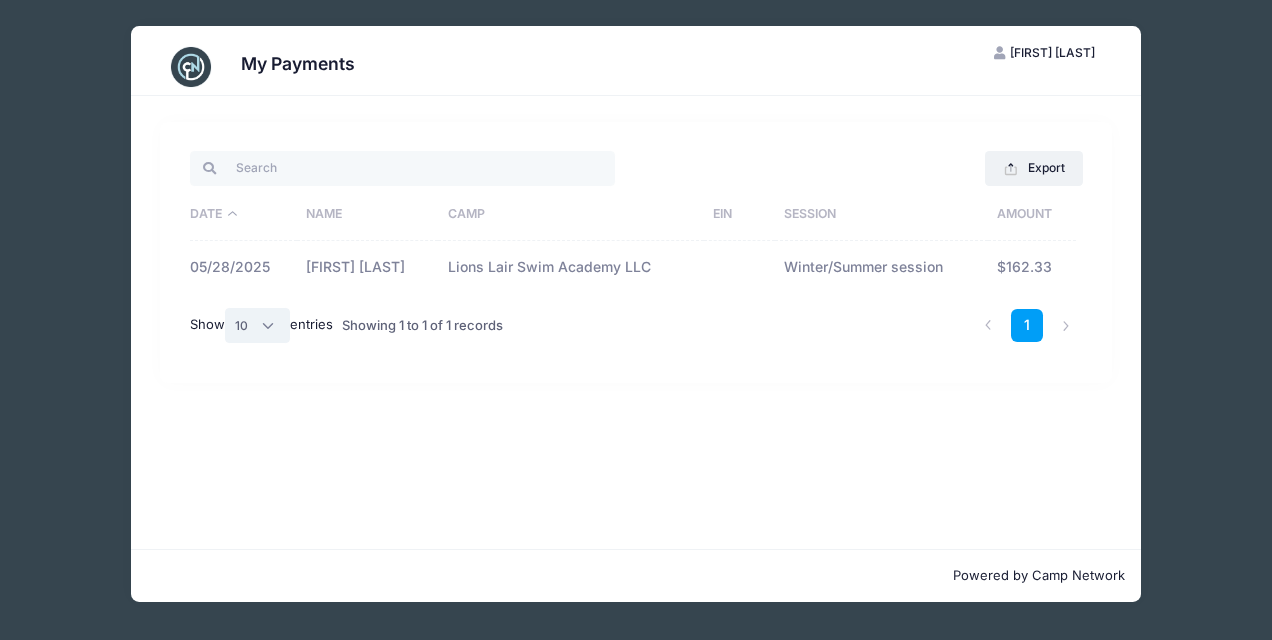click on "All 10 25 50" at bounding box center [258, 325] 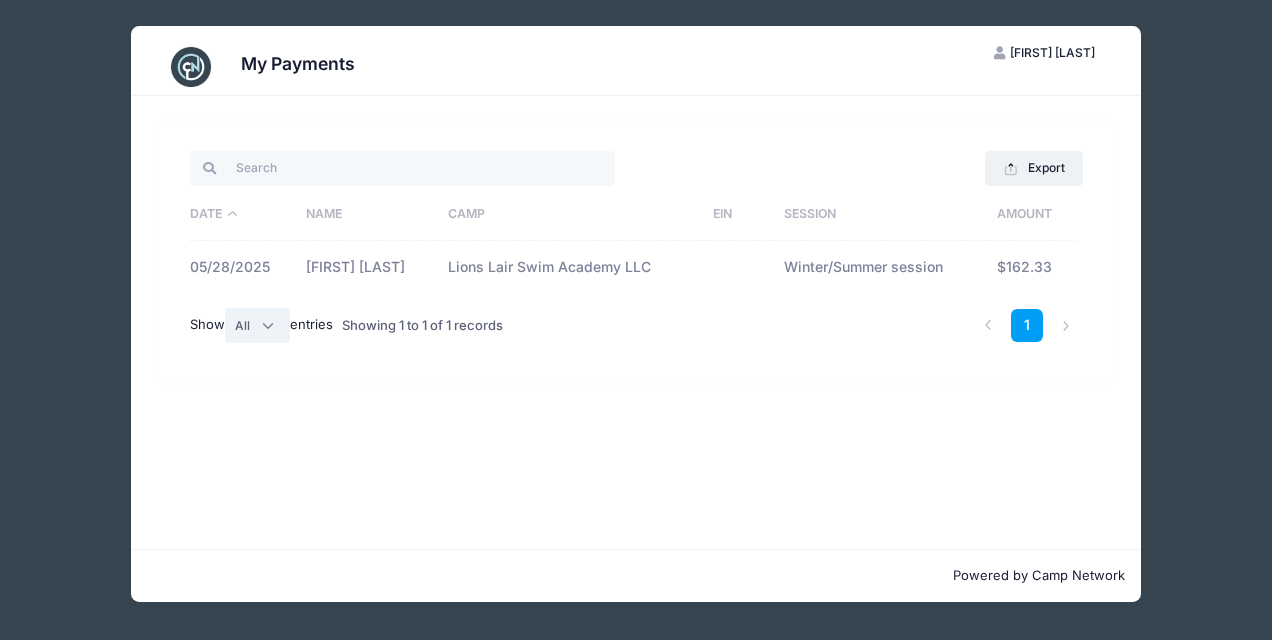 click on "All 10 25 50" at bounding box center (258, 325) 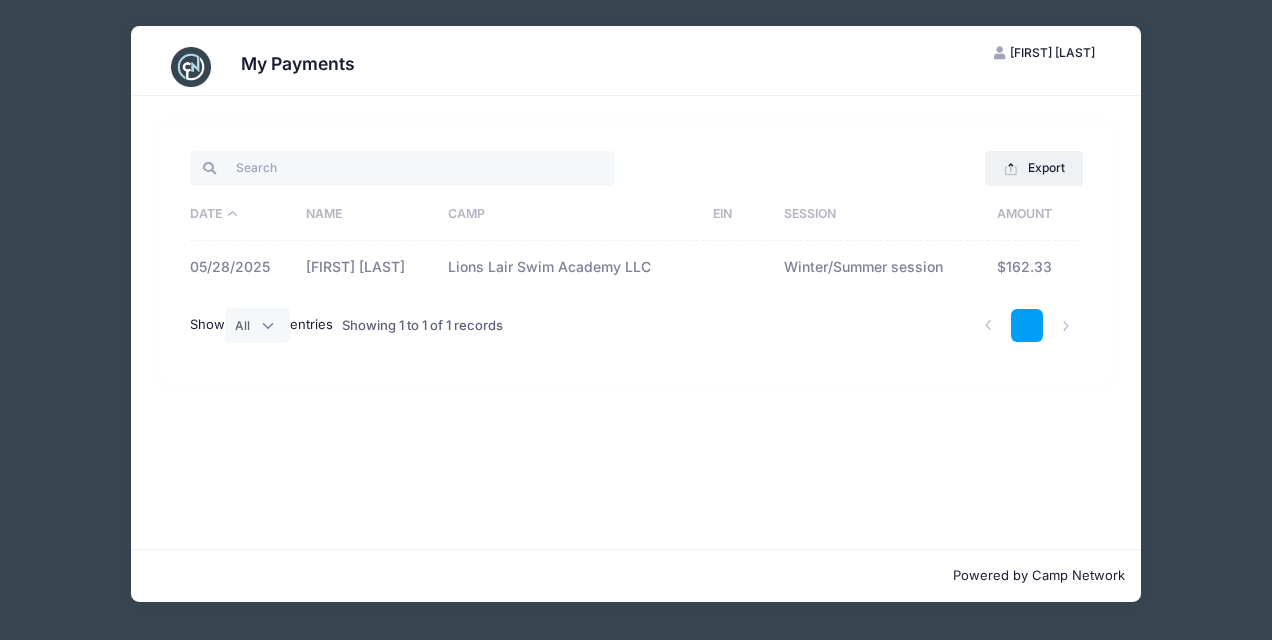 click on "1" at bounding box center (1027, 325) 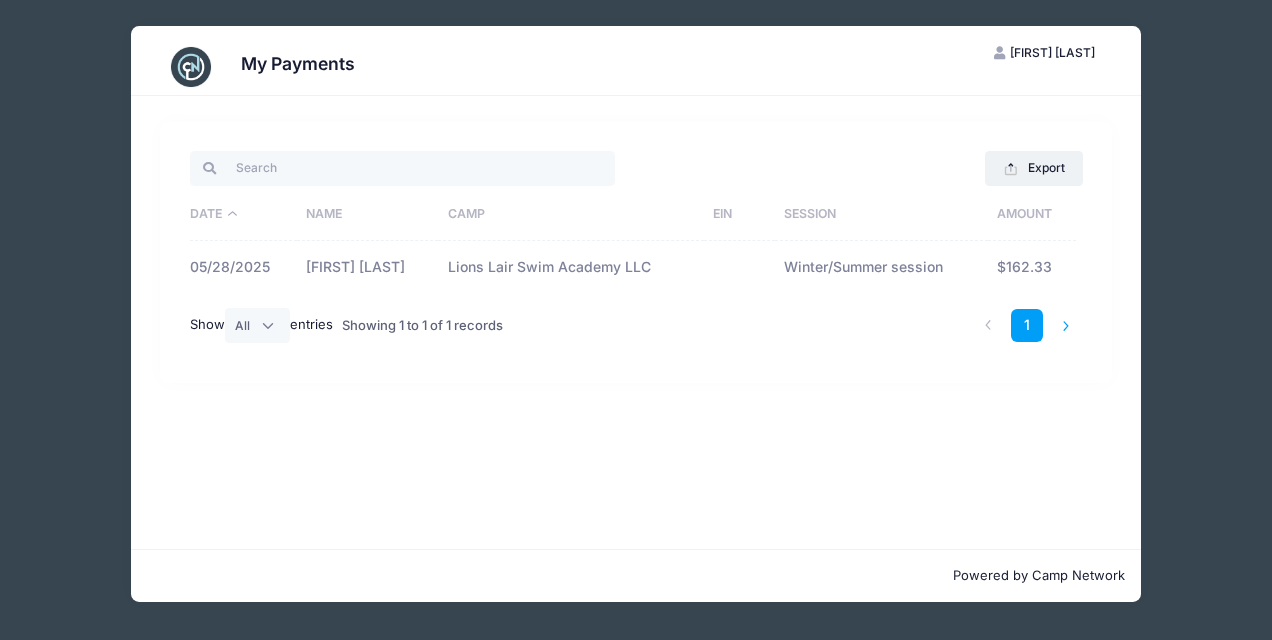 click at bounding box center [1066, 325] 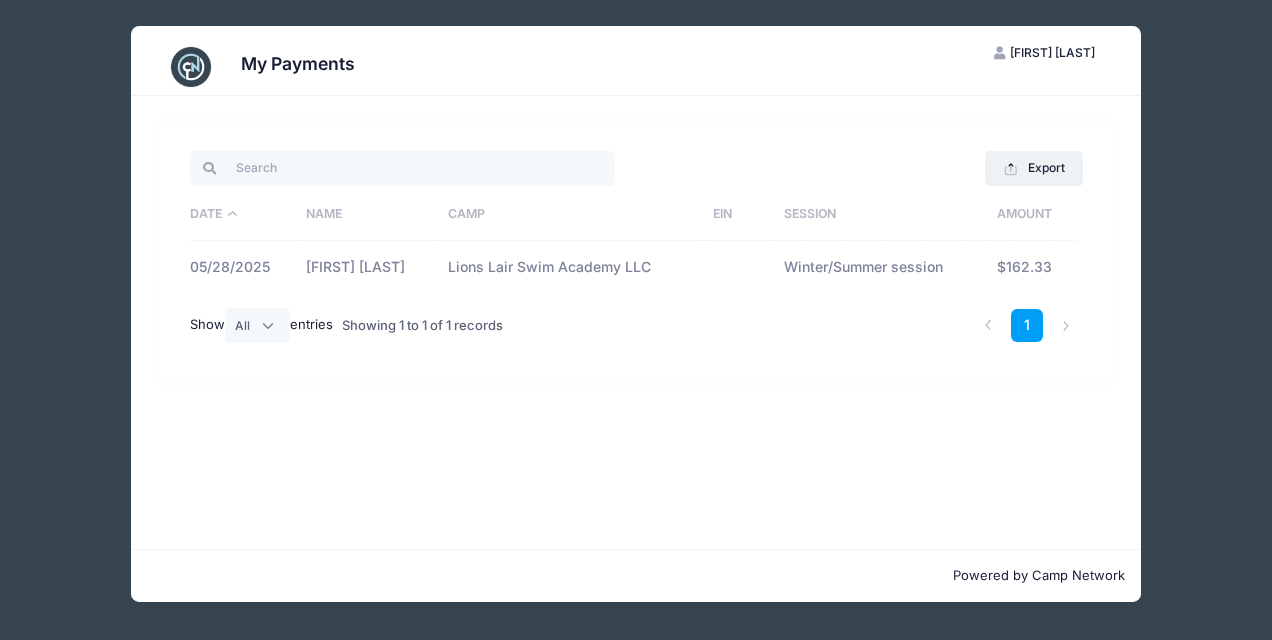 click on "[FIRST] [LAST]" at bounding box center [1052, 52] 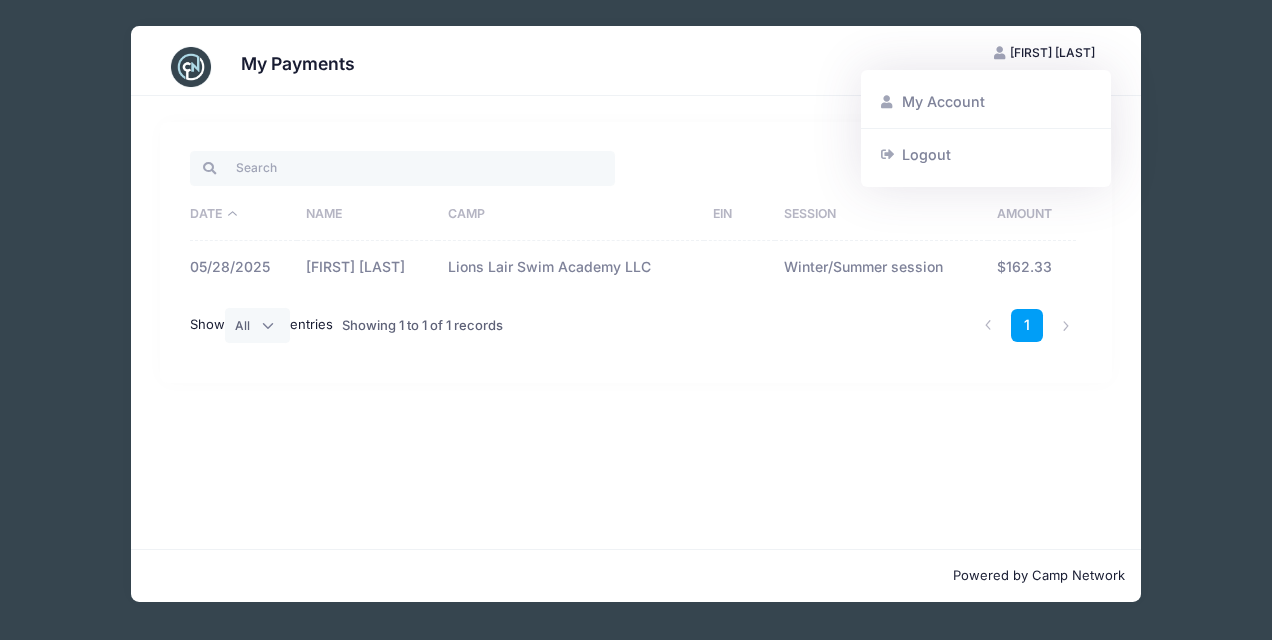click on "My Payments
SM Sanjay Mahajan      My Account
Logout
Export
Excel CSV Print
Date Name Camp EIN Session Amount
05/28/2025 Meherr Mahajan $162.33 Show  All" at bounding box center [636, 314] 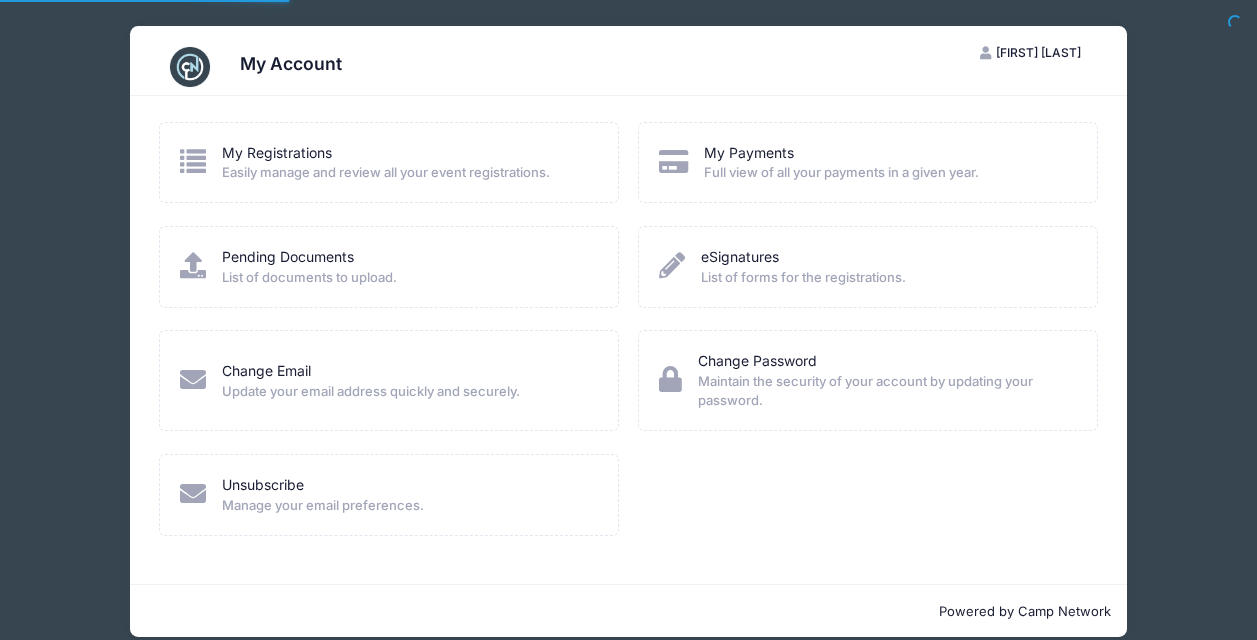 scroll, scrollTop: 0, scrollLeft: 0, axis: both 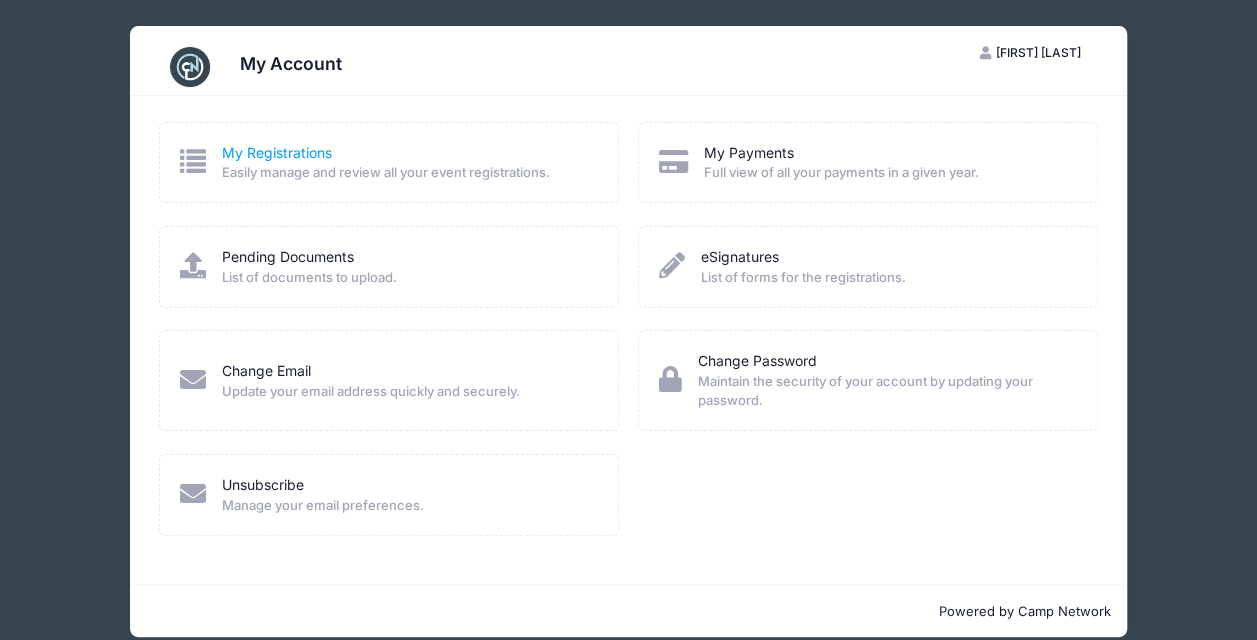 click on "My Registrations" at bounding box center (277, 152) 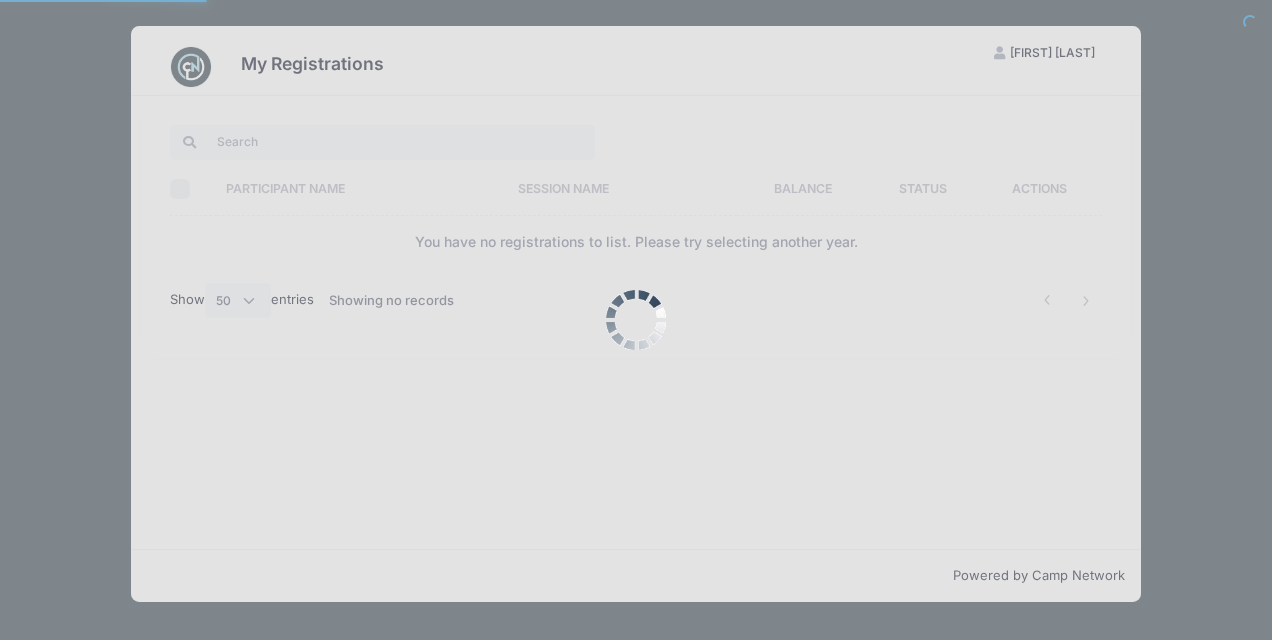 select on "50" 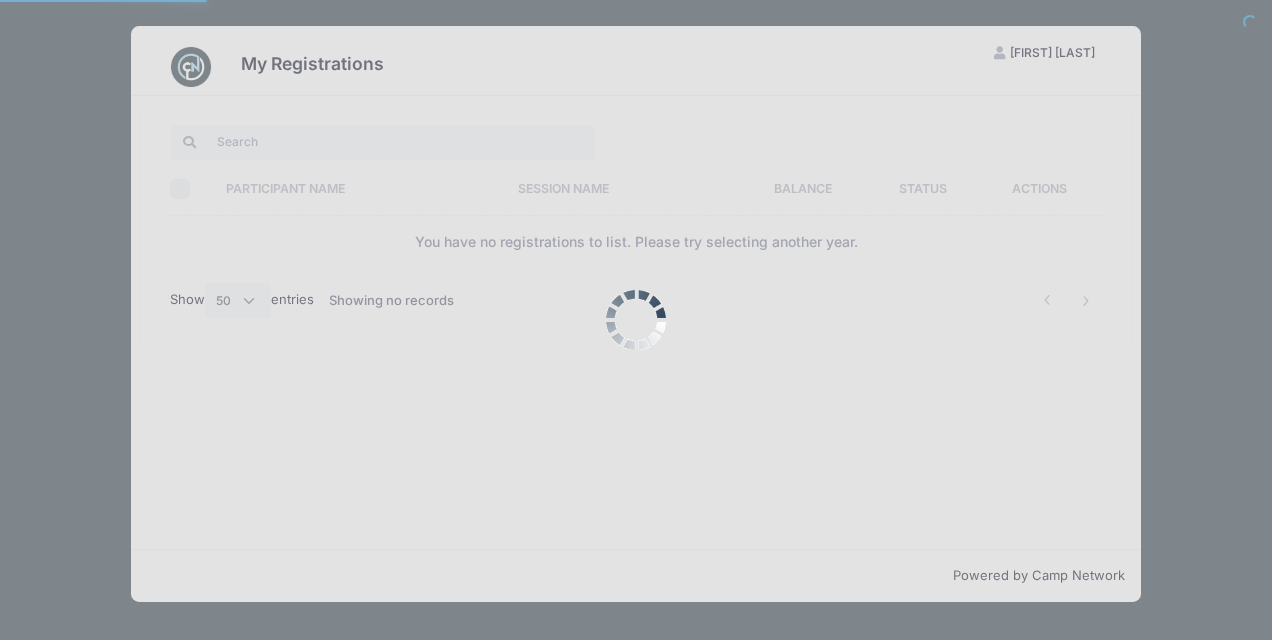 scroll, scrollTop: 0, scrollLeft: 0, axis: both 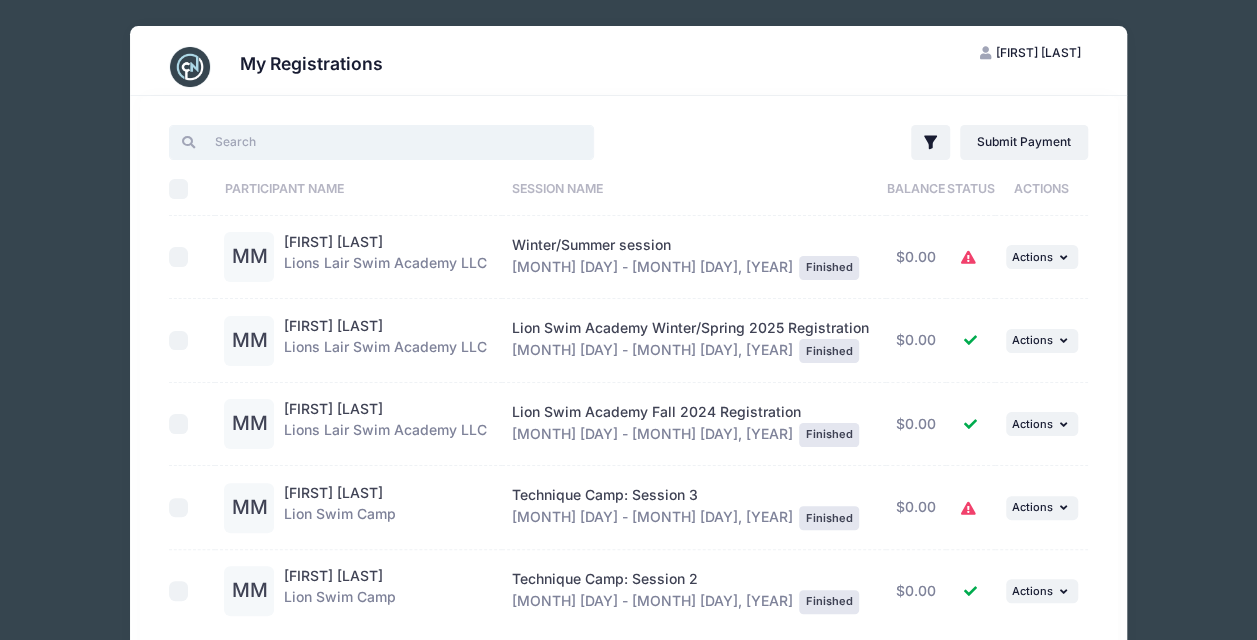 click at bounding box center [381, 142] 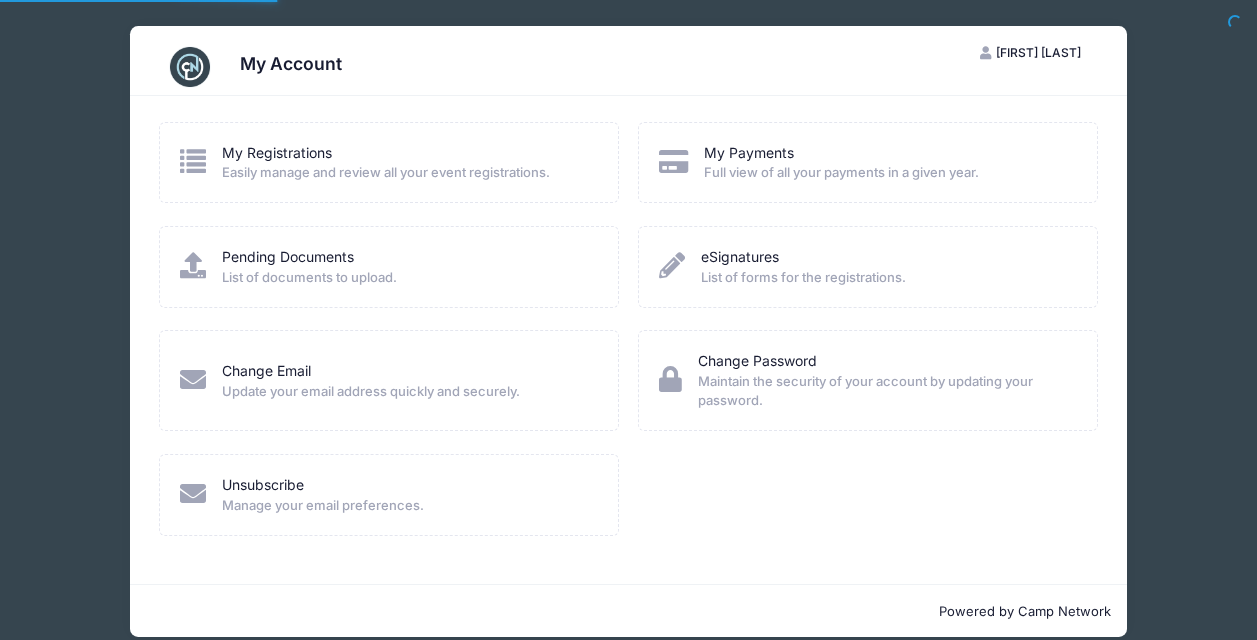 scroll, scrollTop: 0, scrollLeft: 0, axis: both 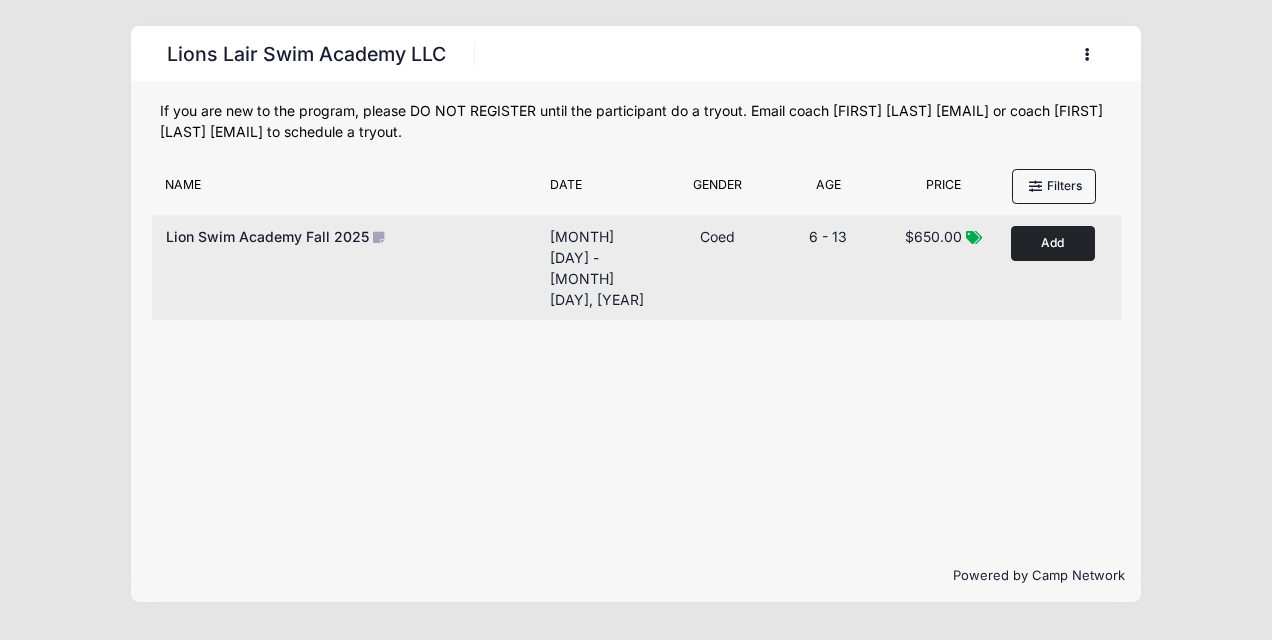 click on "Add  to Cart" at bounding box center [1053, 243] 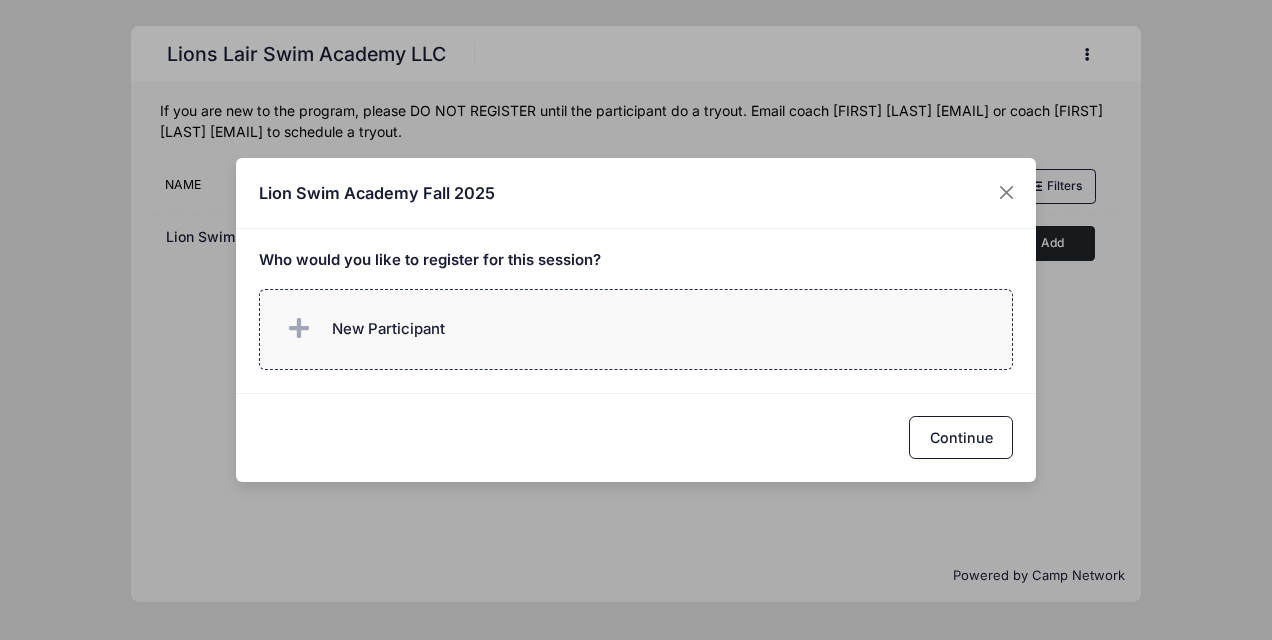 click on "New Participant" at bounding box center [388, 329] 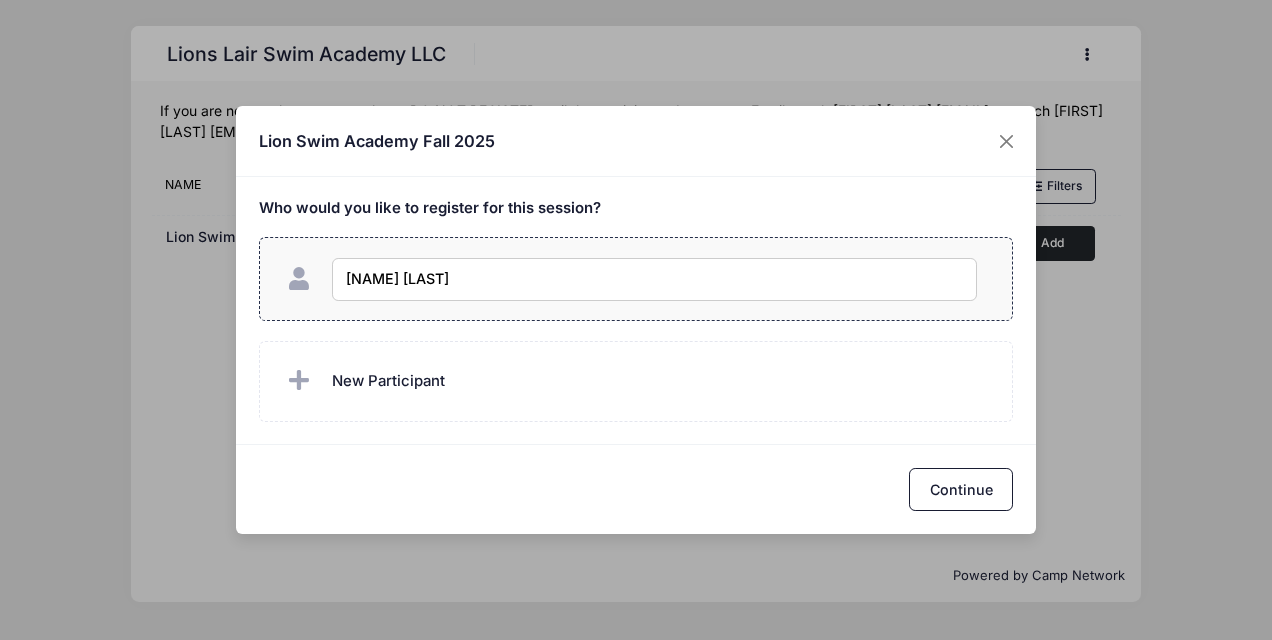 type on "[FIRST] [LAST]" 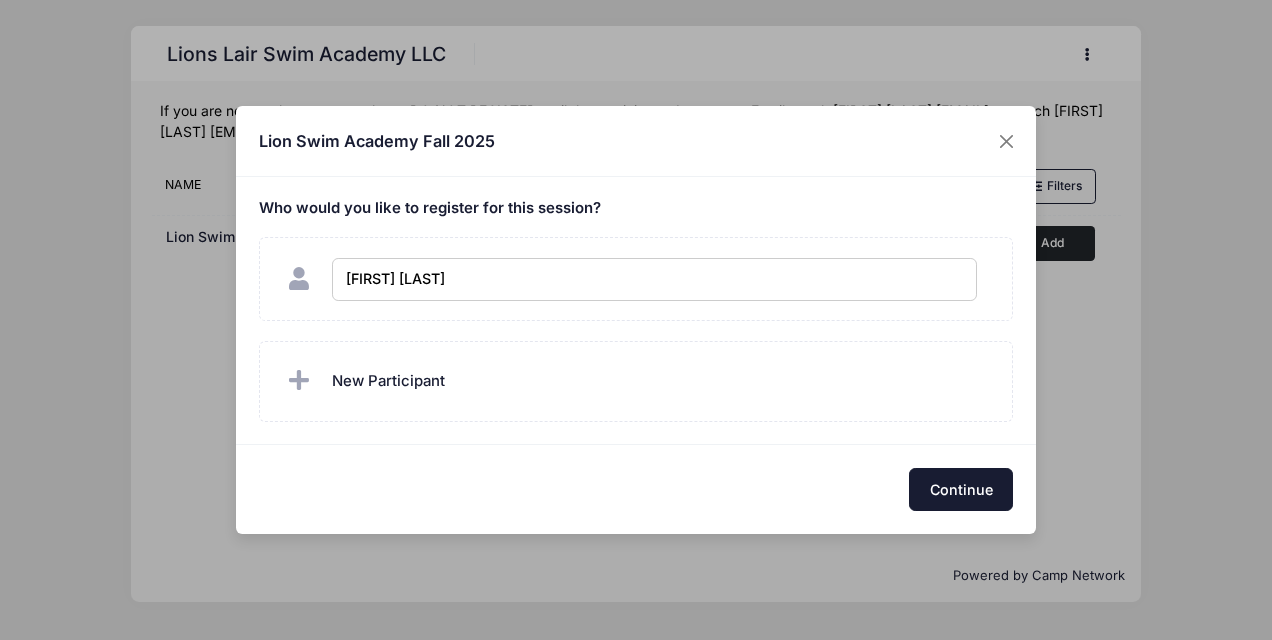 checkbox on "true" 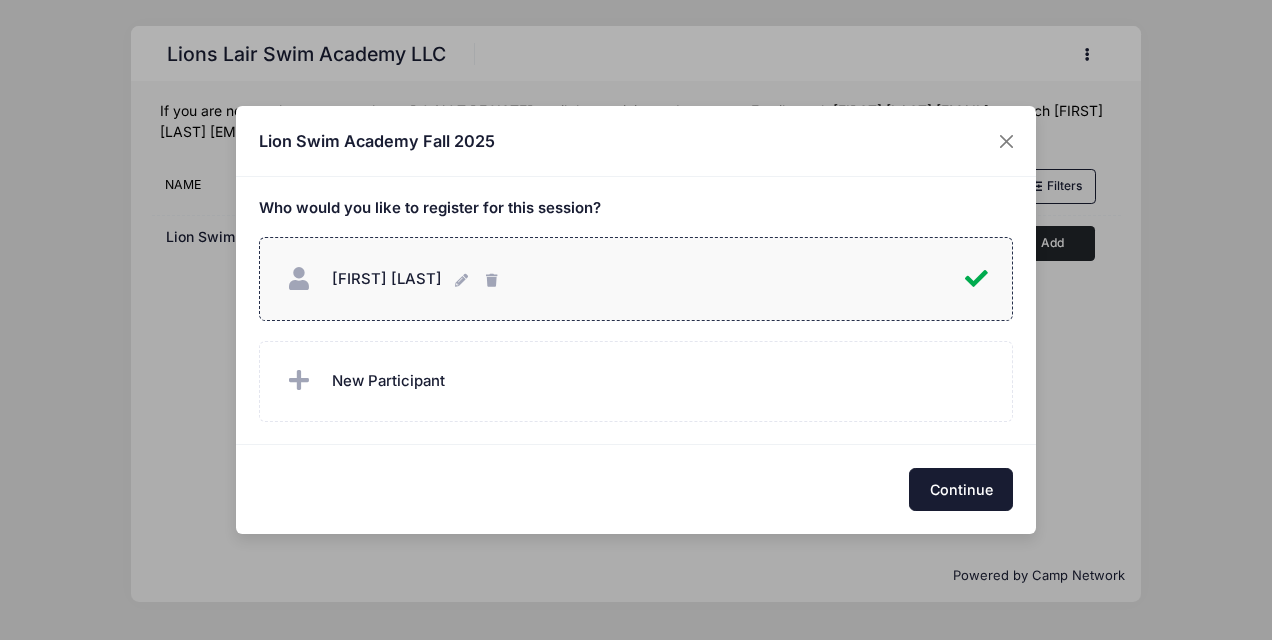 click on "Continue" at bounding box center [961, 489] 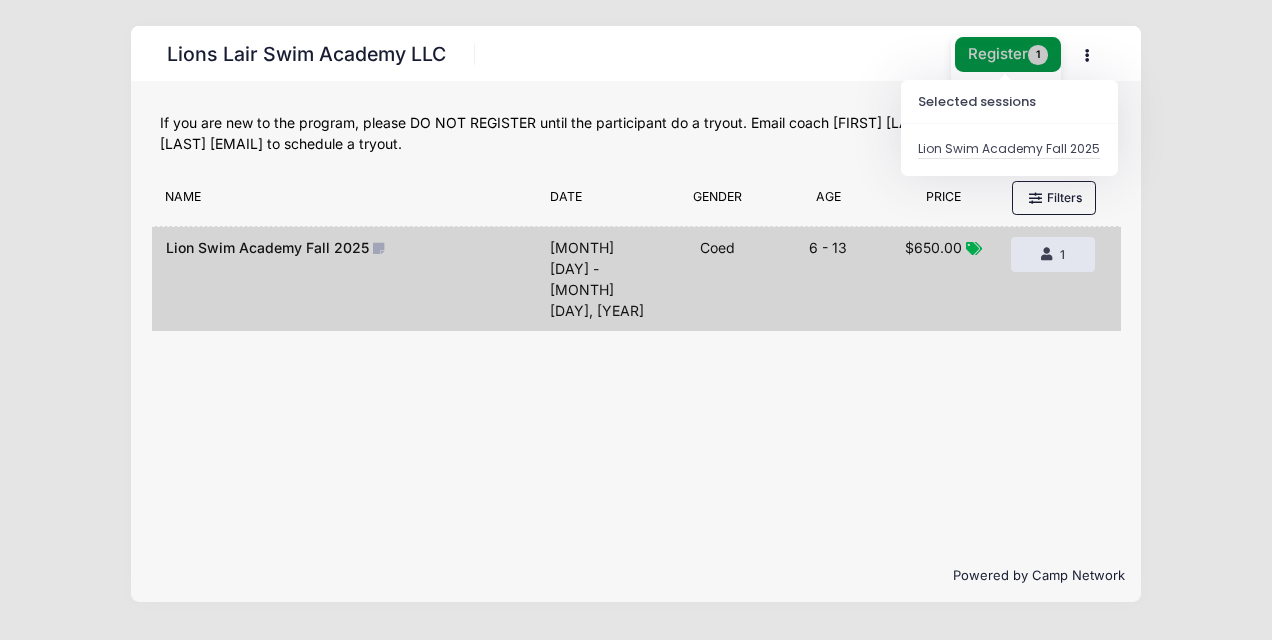 click on "Register  1" at bounding box center [1008, 54] 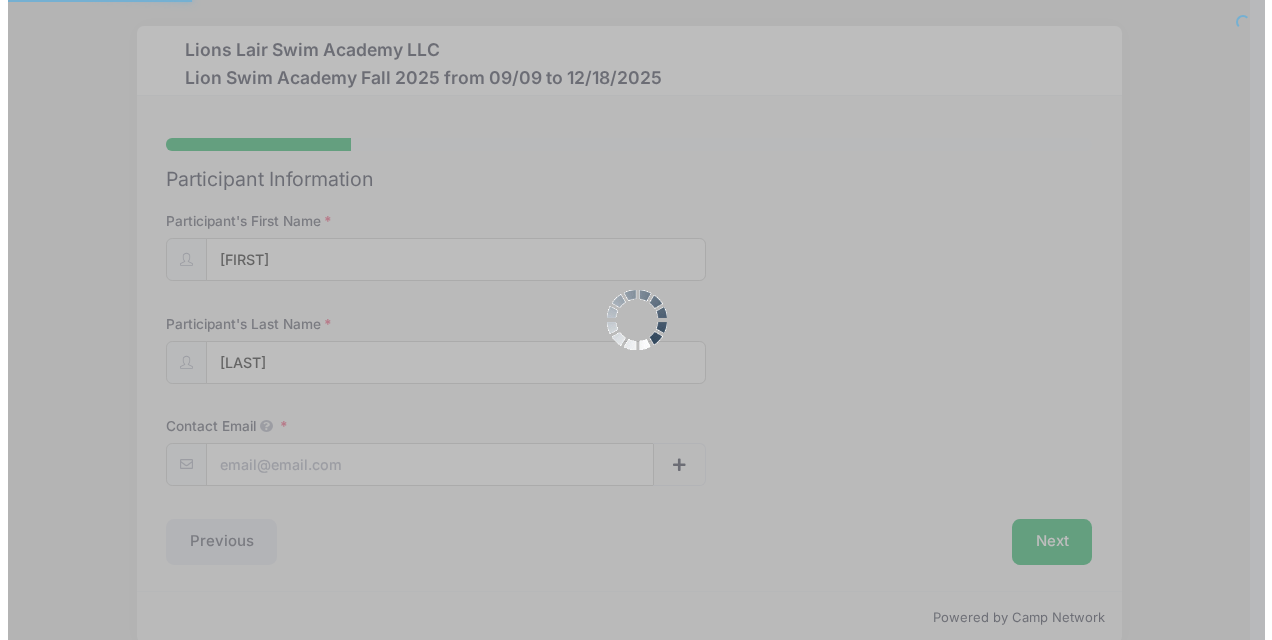 scroll, scrollTop: 0, scrollLeft: 0, axis: both 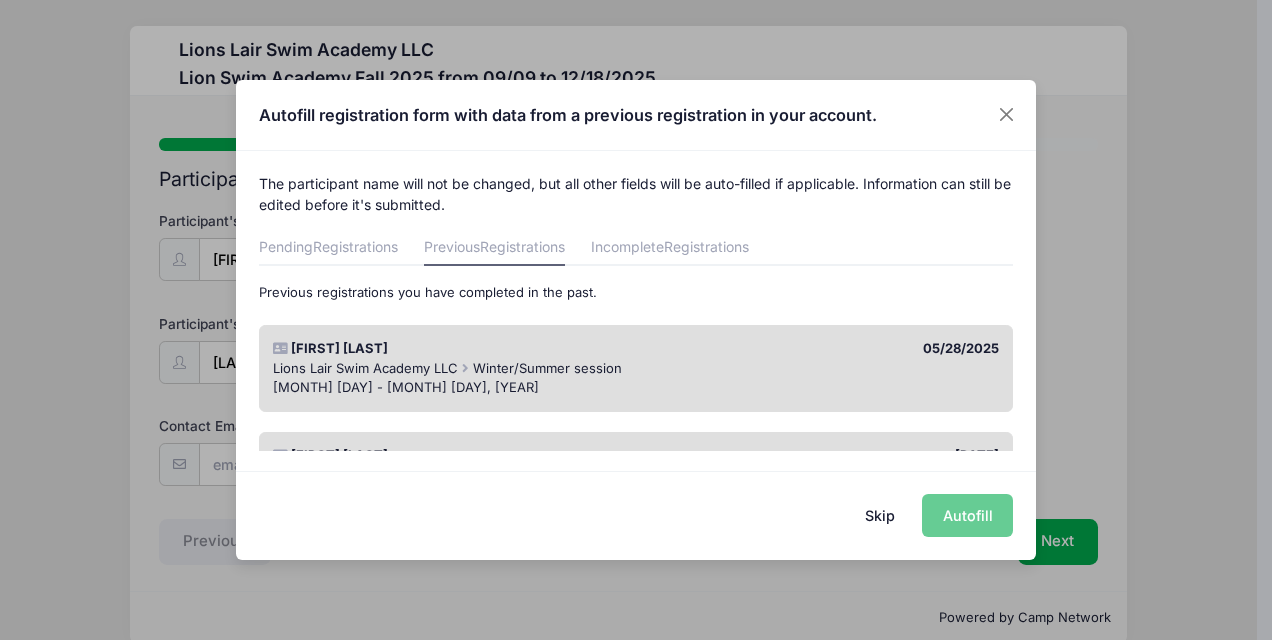 click on "May 27 - Jun 26, 2025" at bounding box center [636, 388] 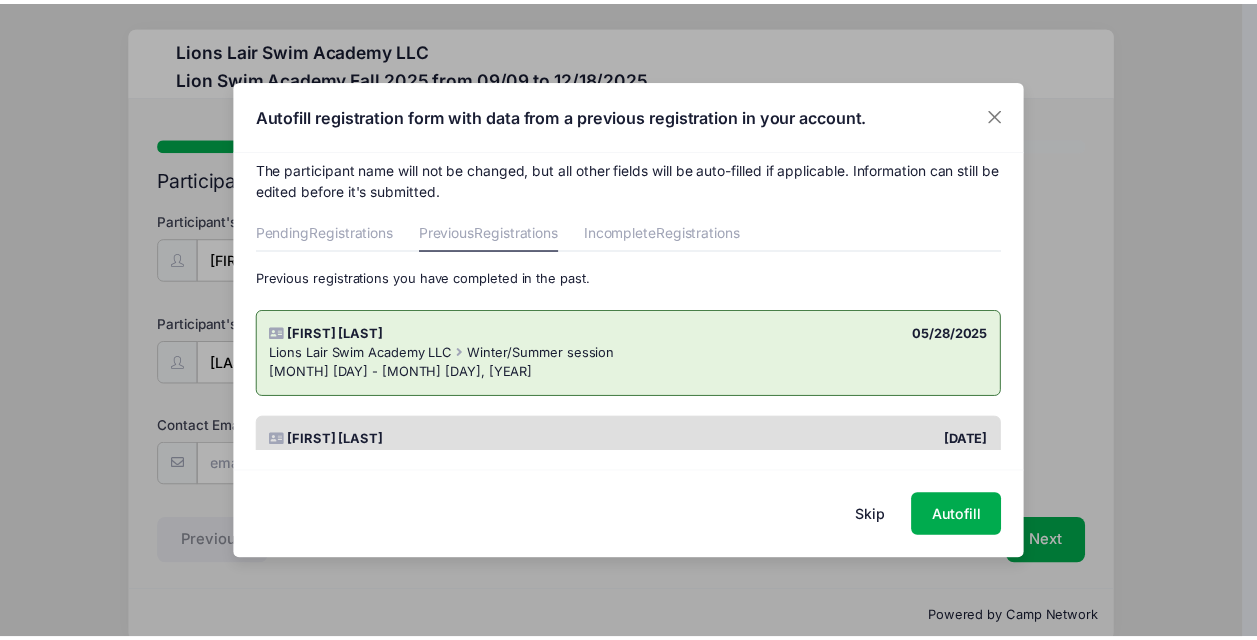 scroll, scrollTop: 0, scrollLeft: 0, axis: both 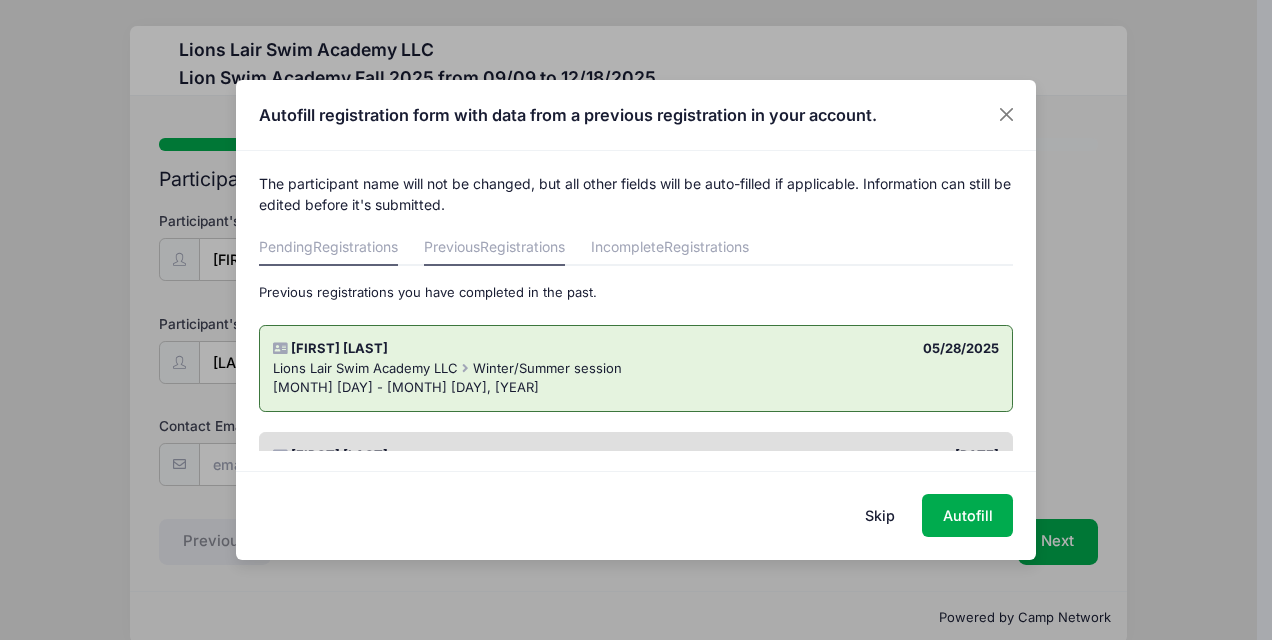 click on "Pending  Registrations" at bounding box center [328, 248] 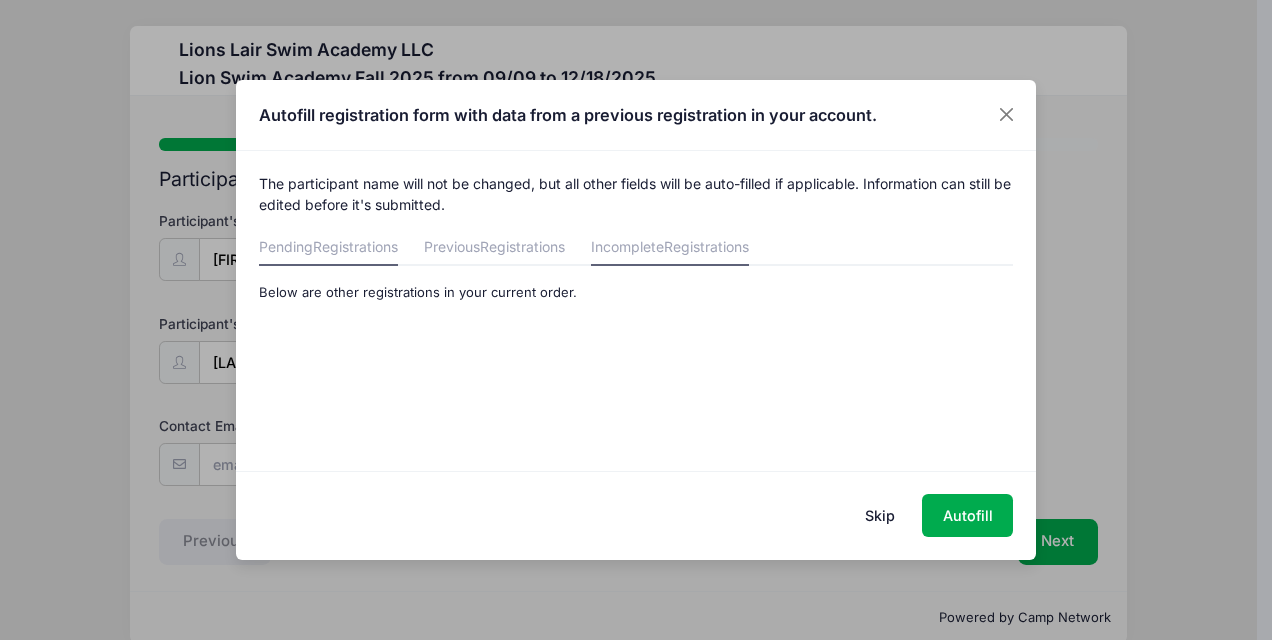 click on "Incomplete  Registrations" at bounding box center (670, 248) 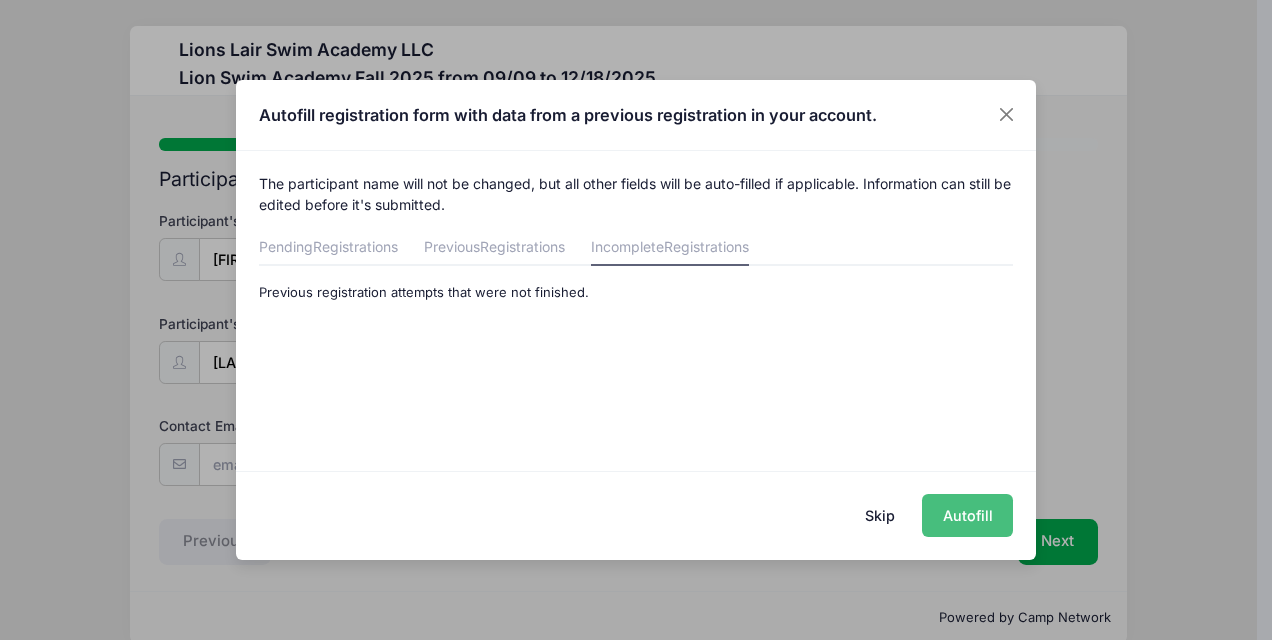 click on "Autofill" at bounding box center [967, 515] 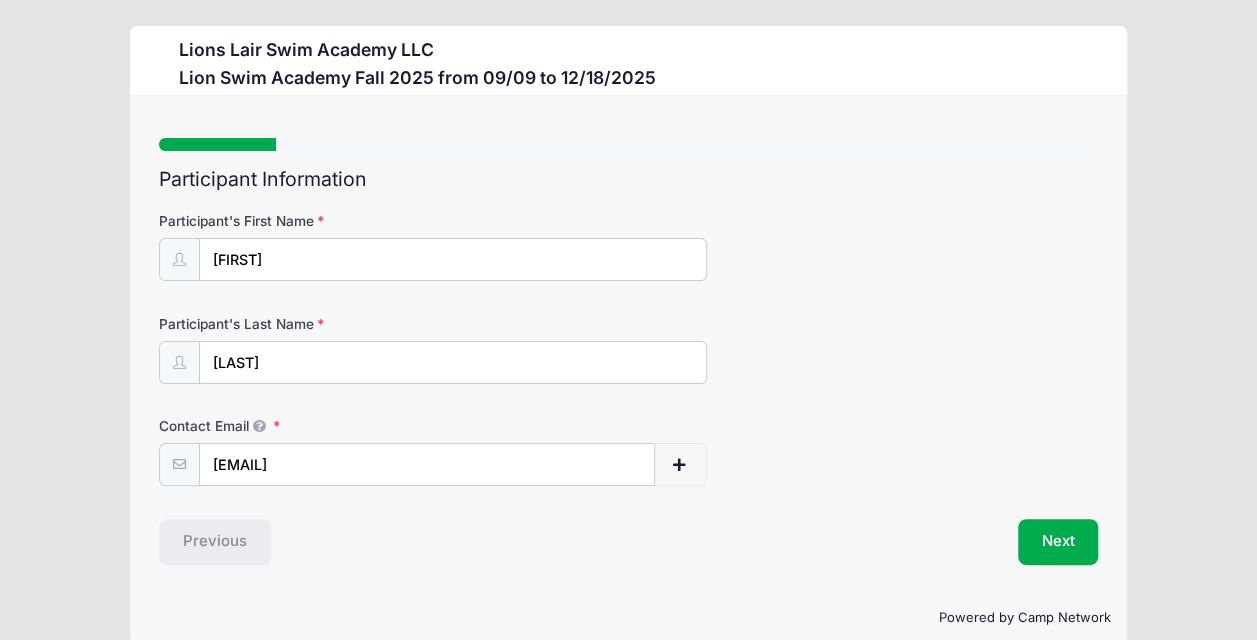scroll, scrollTop: 27, scrollLeft: 0, axis: vertical 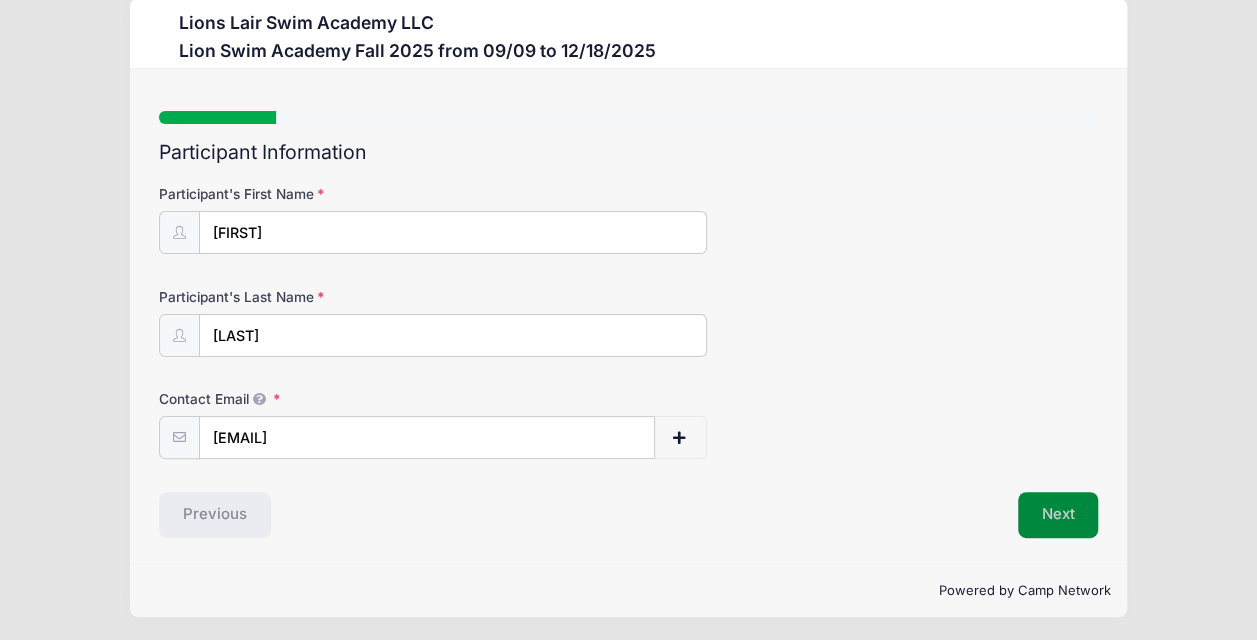 click on "Next" at bounding box center (1058, 515) 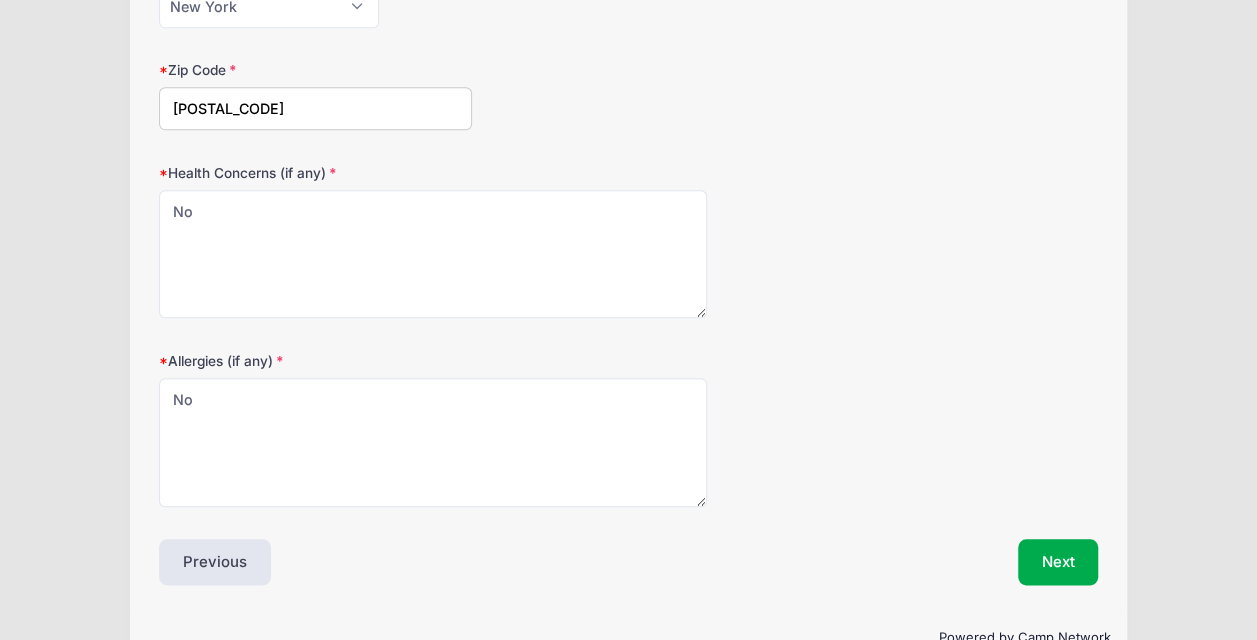 scroll, scrollTop: 900, scrollLeft: 0, axis: vertical 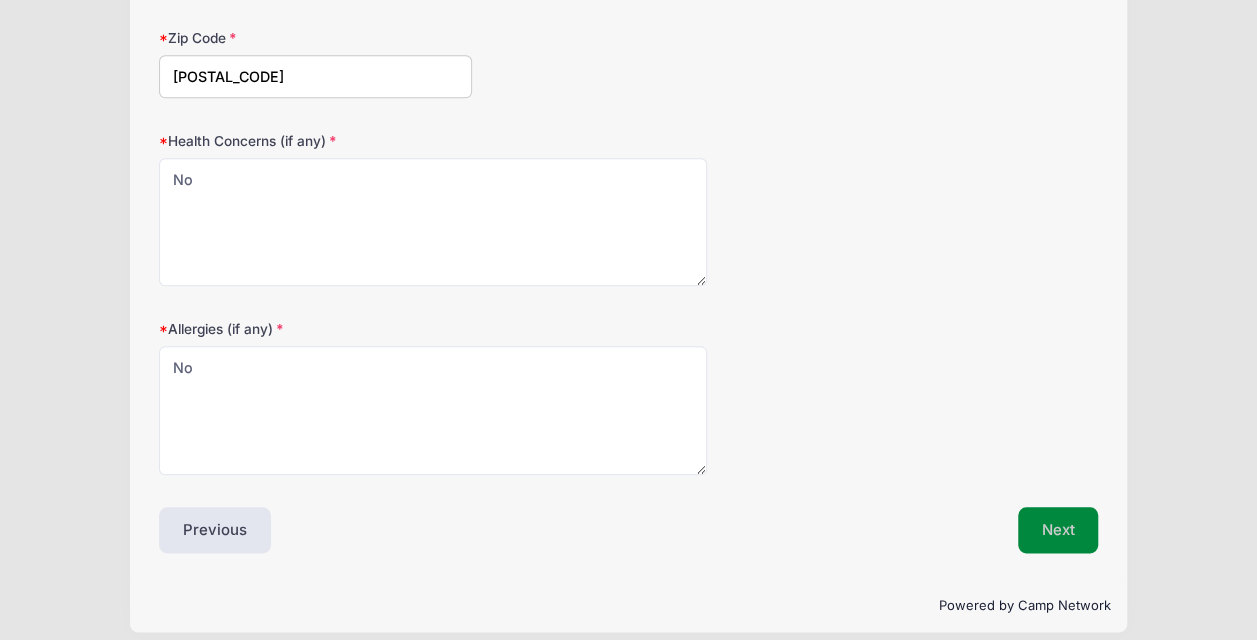 click on "Next" at bounding box center [1058, 530] 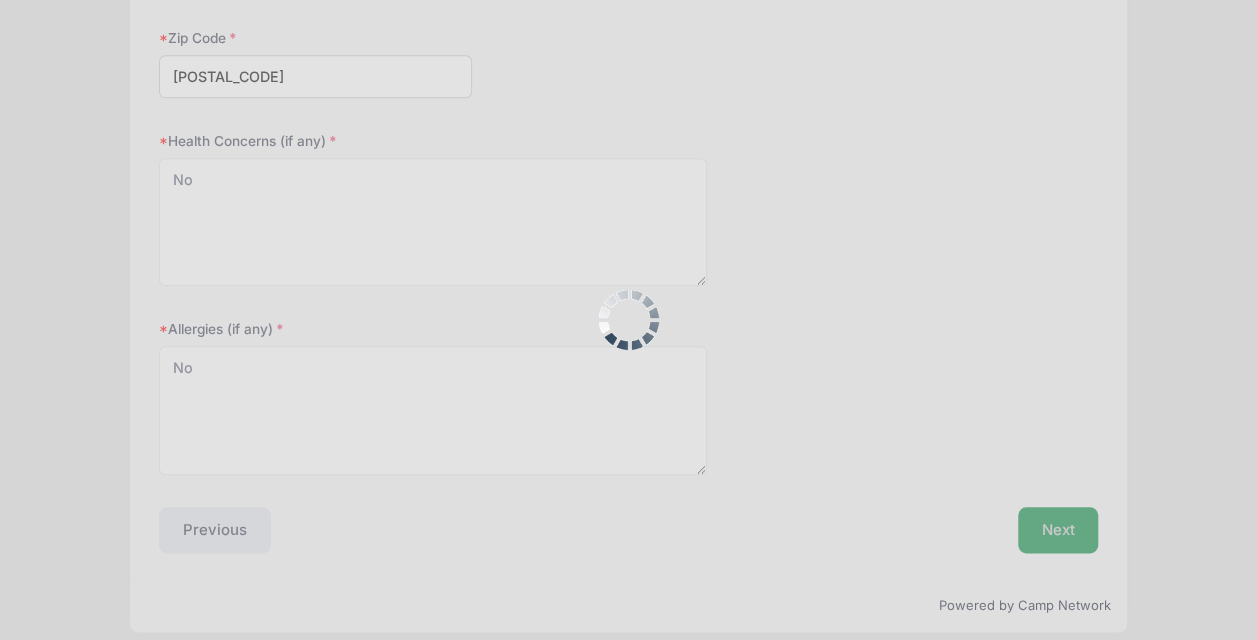 scroll, scrollTop: 0, scrollLeft: 0, axis: both 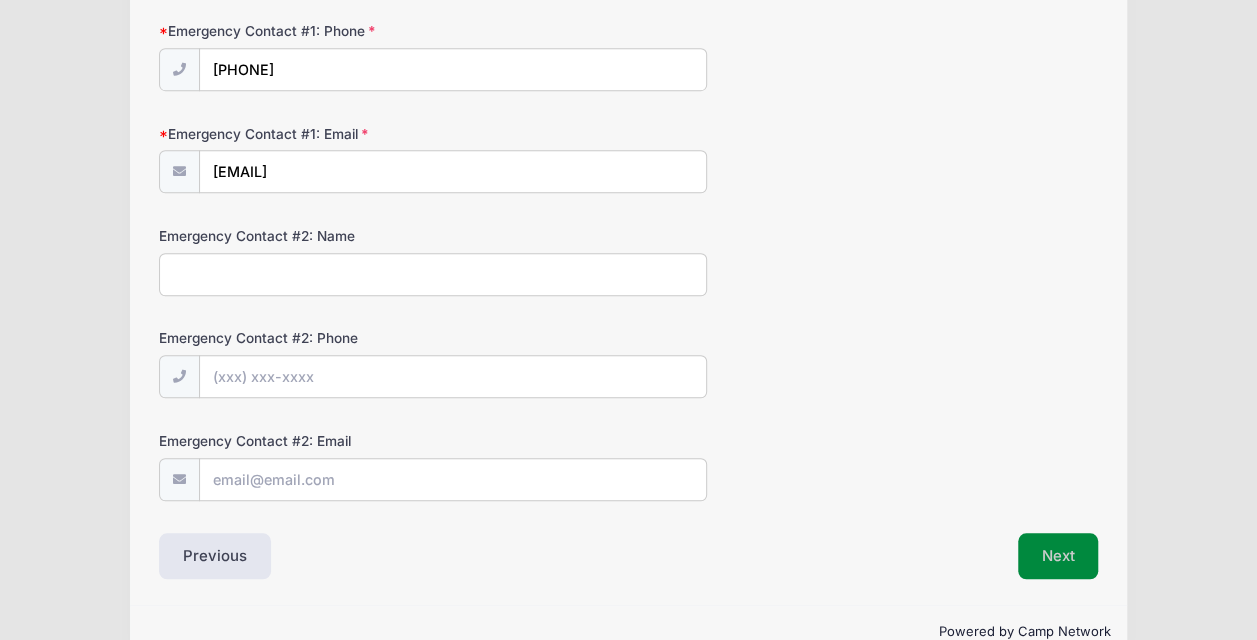 click on "Next" at bounding box center (1058, 556) 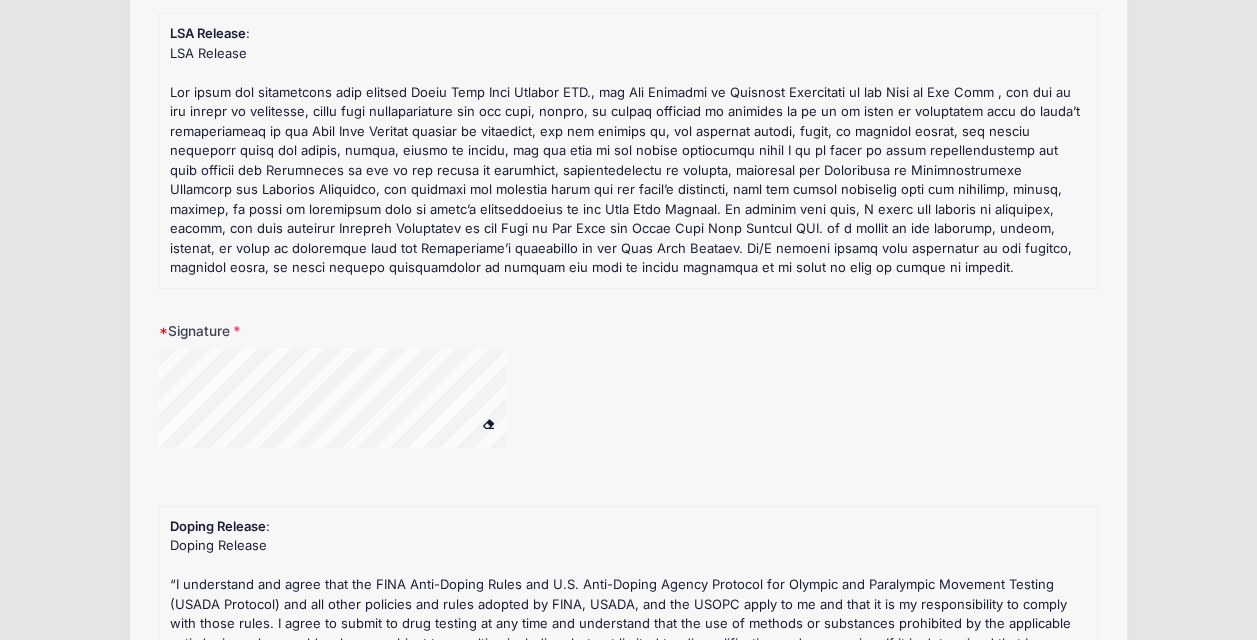 scroll, scrollTop: 200, scrollLeft: 0, axis: vertical 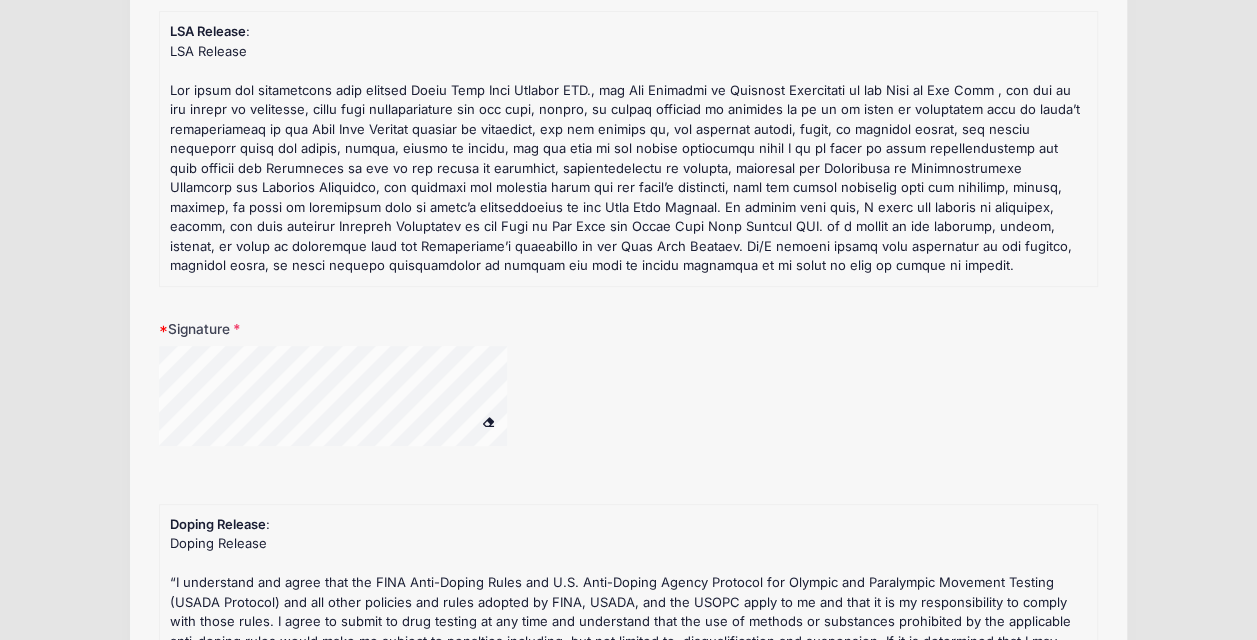 click on "LSA Release :
LSA Release
Signature
Doping Release :
Doping Release
Signature
Vaccination Card Upload" at bounding box center [628, 499] 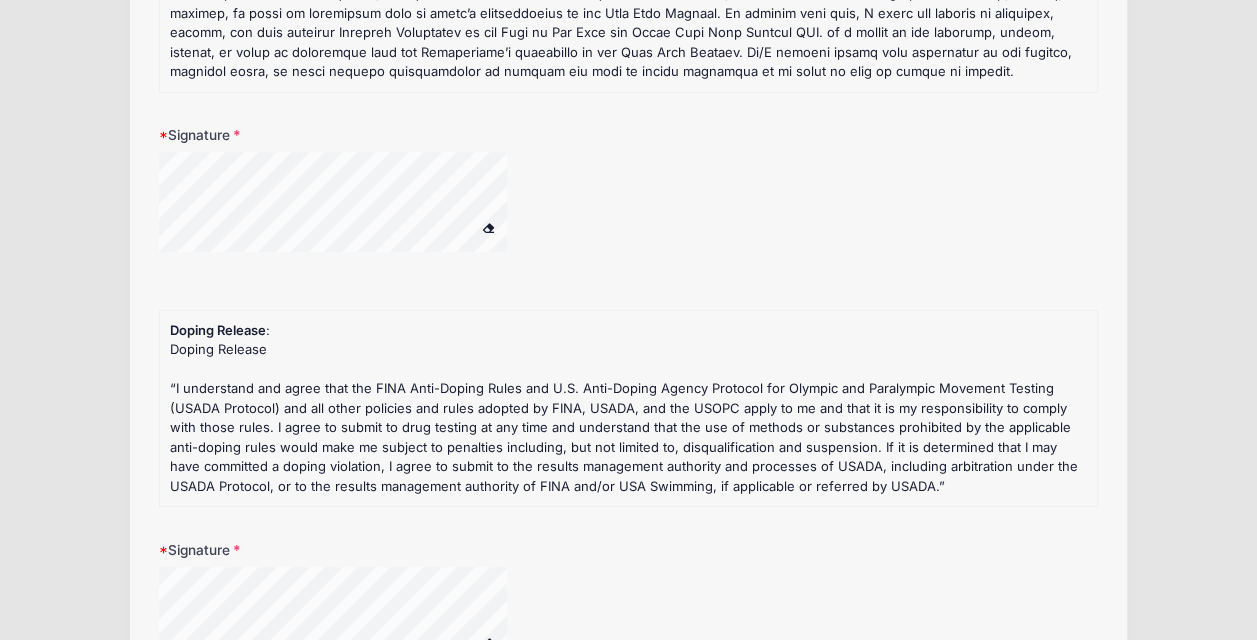 scroll, scrollTop: 500, scrollLeft: 0, axis: vertical 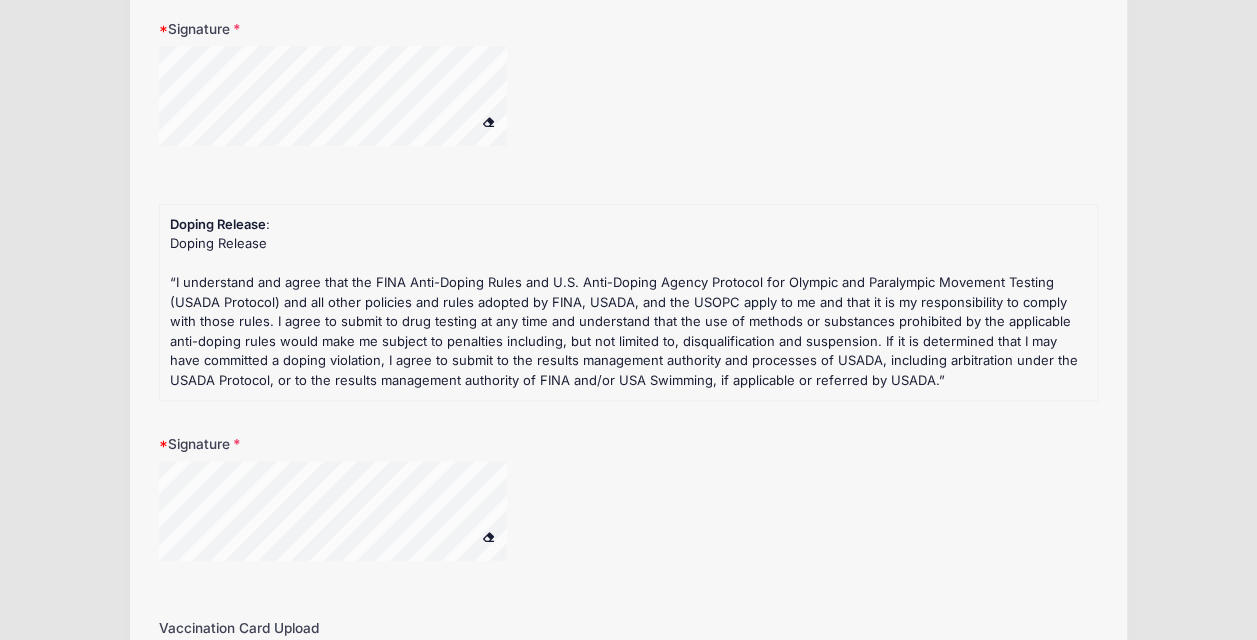 click at bounding box center (433, 523) 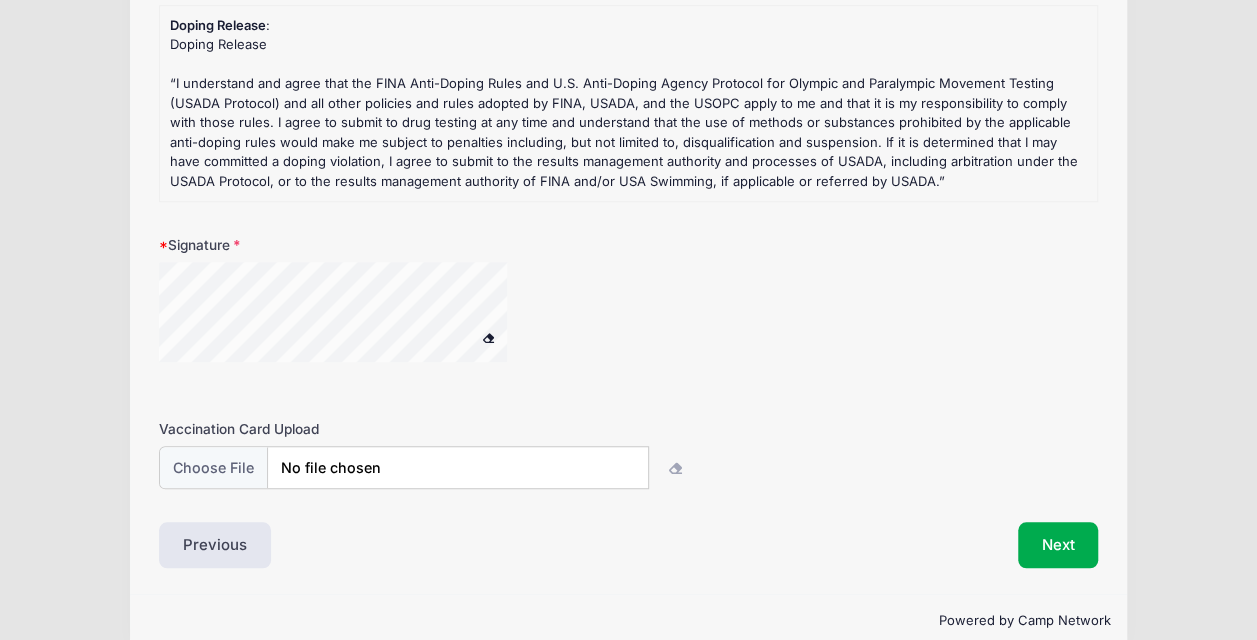 scroll, scrollTop: 730, scrollLeft: 0, axis: vertical 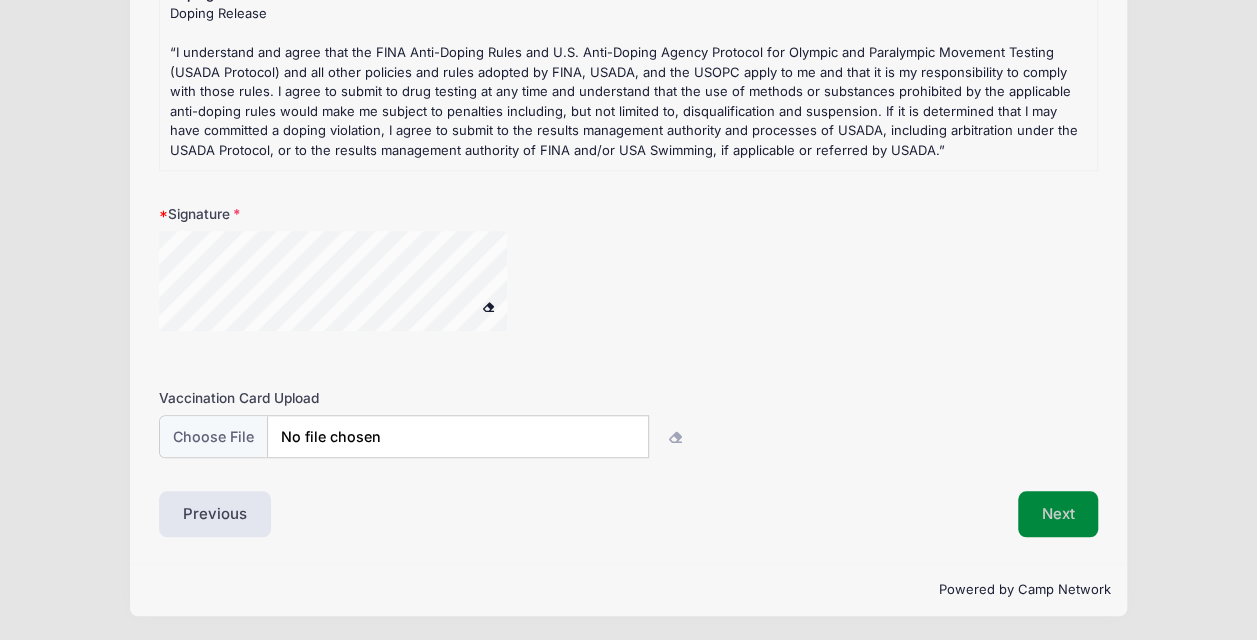 click on "Next" at bounding box center [1058, 514] 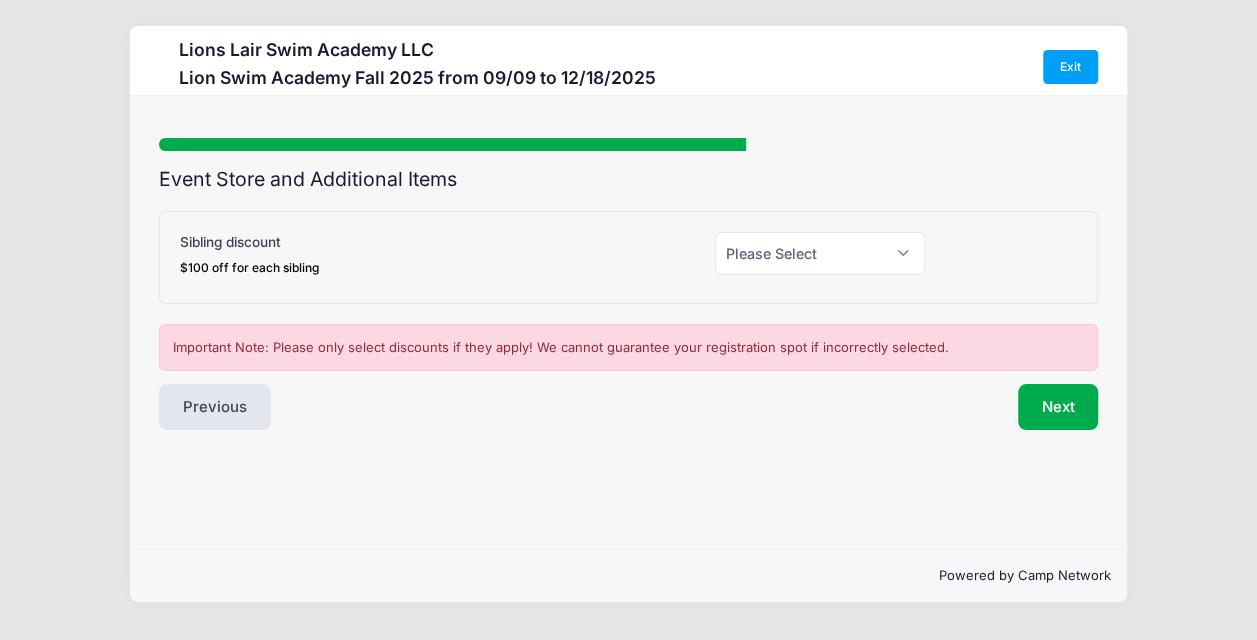 scroll, scrollTop: 0, scrollLeft: 0, axis: both 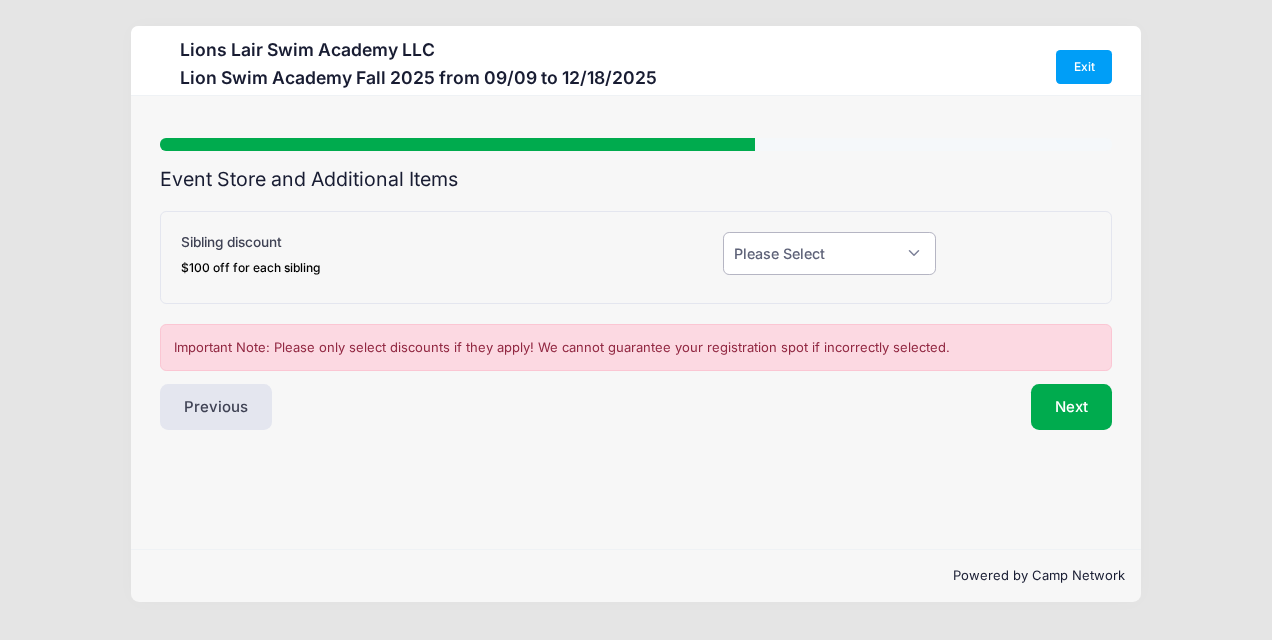 click on "Please Select Yes (-$100.00)
No" at bounding box center (829, 253) 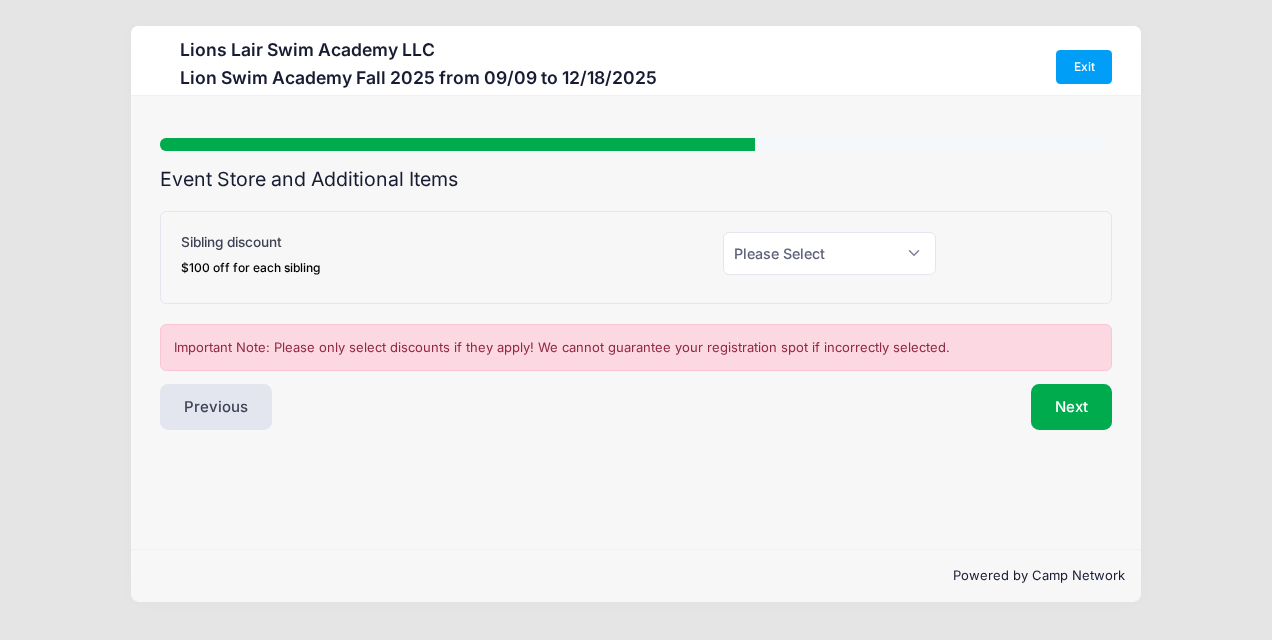 click on "Sibling discount                                         $100 off for each sibling
Please Select Yes (-$100.00)
No" at bounding box center [636, 257] 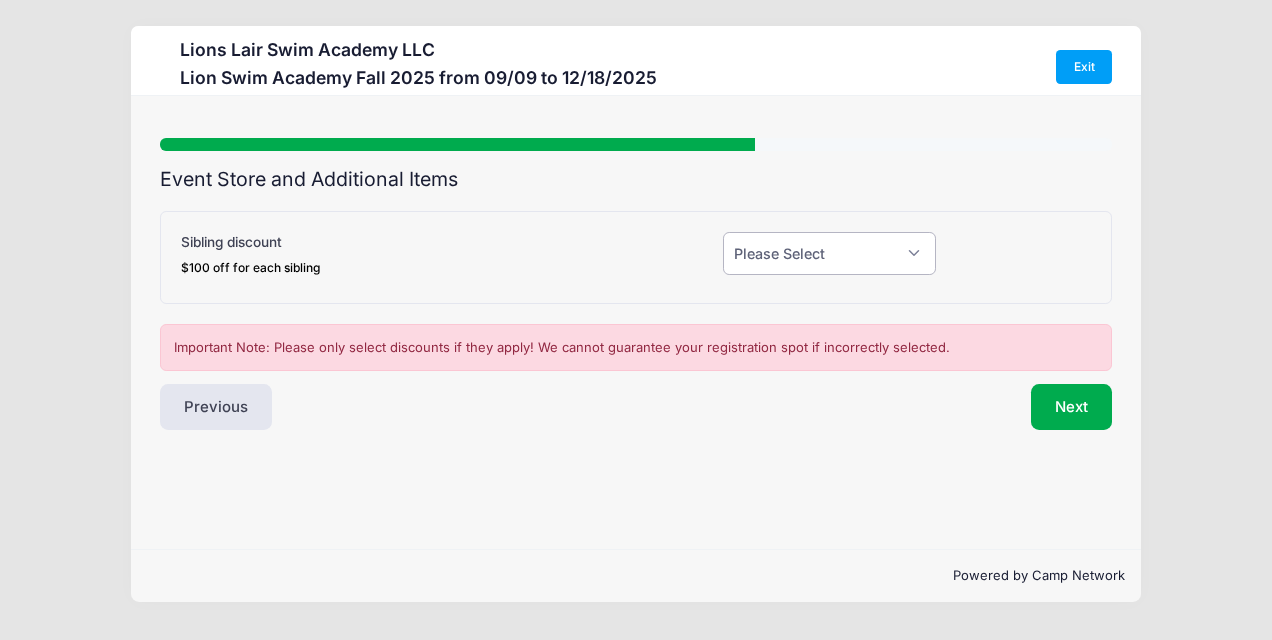 click on "Please Select Yes (-$100.00)
No" at bounding box center [829, 253] 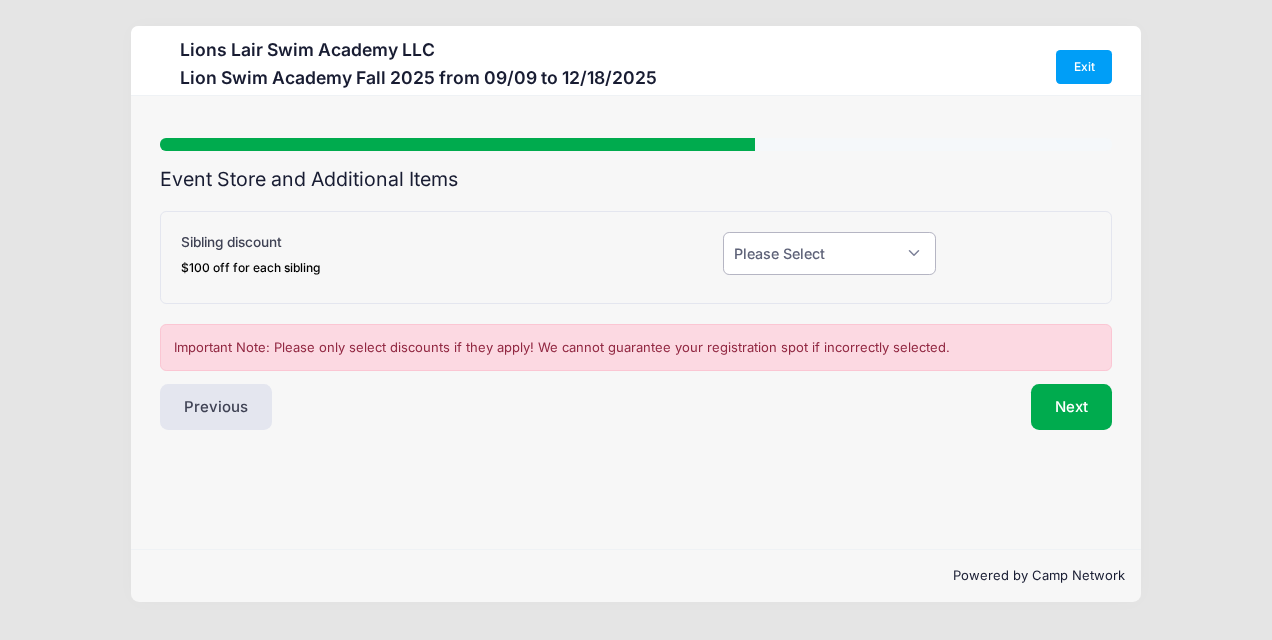 select on "0" 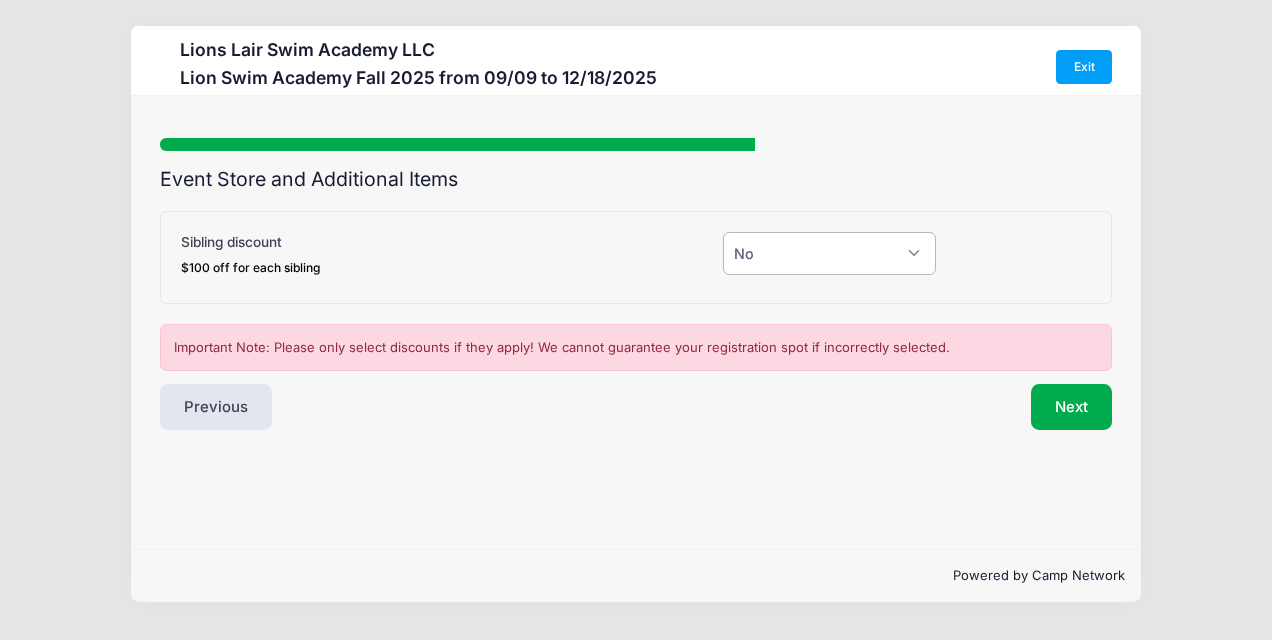 click on "Please Select Yes (-$100.00)
No" at bounding box center [829, 253] 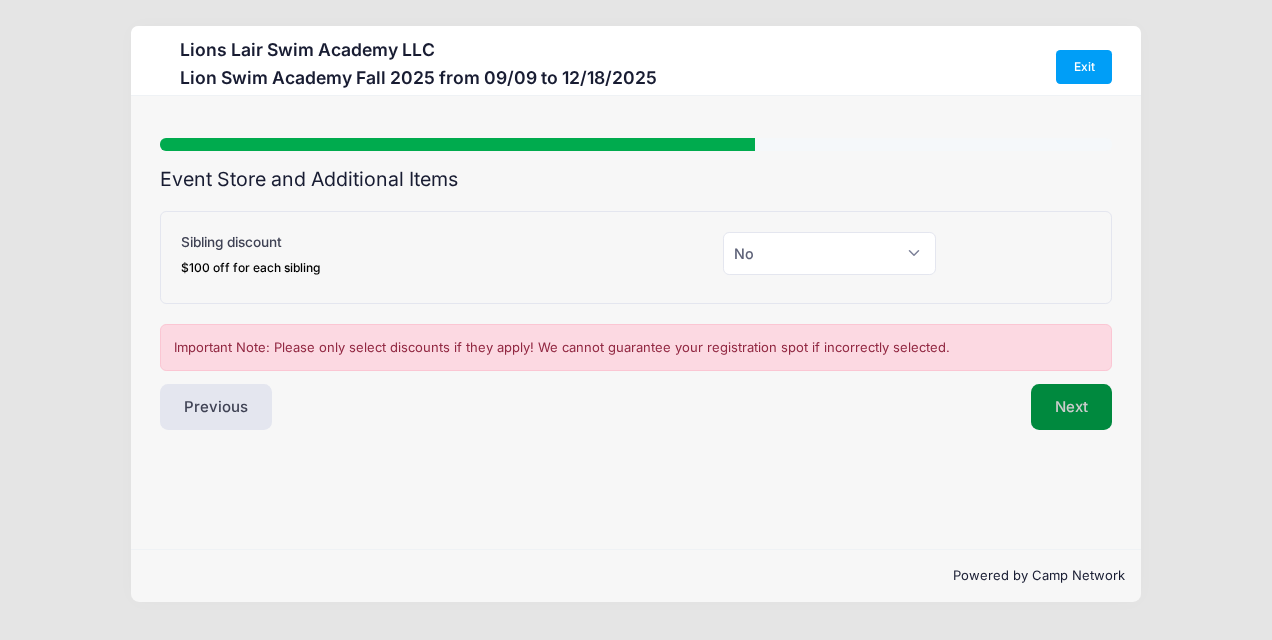 click on "Next" at bounding box center (1071, 407) 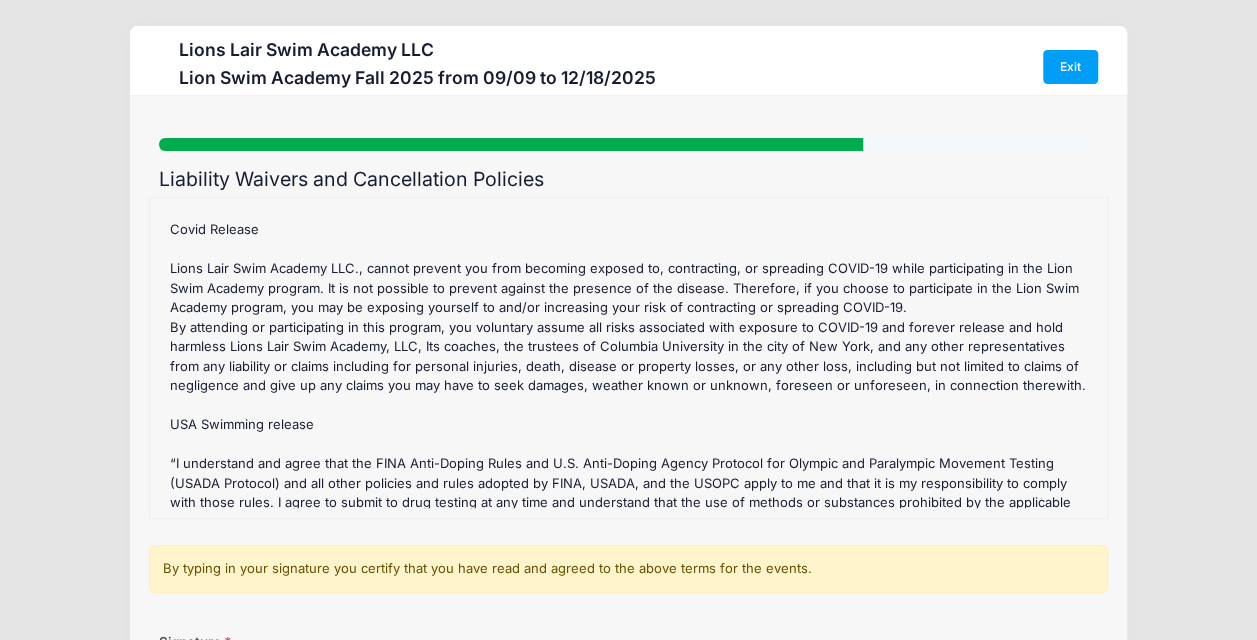 scroll, scrollTop: 343, scrollLeft: 0, axis: vertical 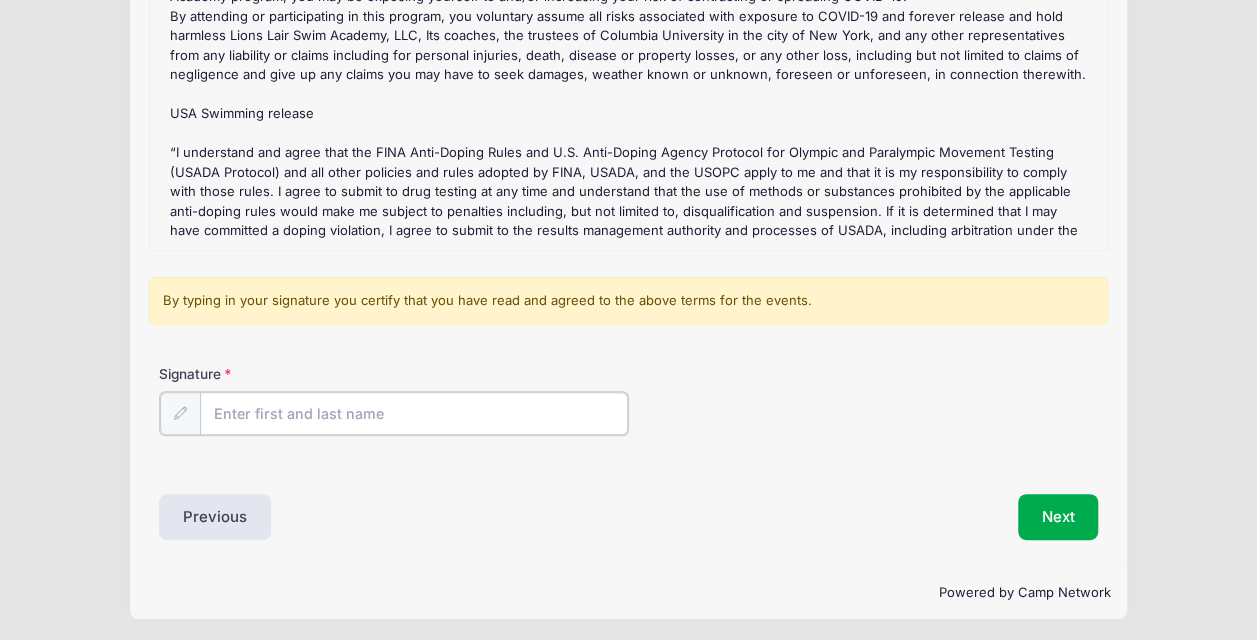 click on "Signature" at bounding box center [414, 413] 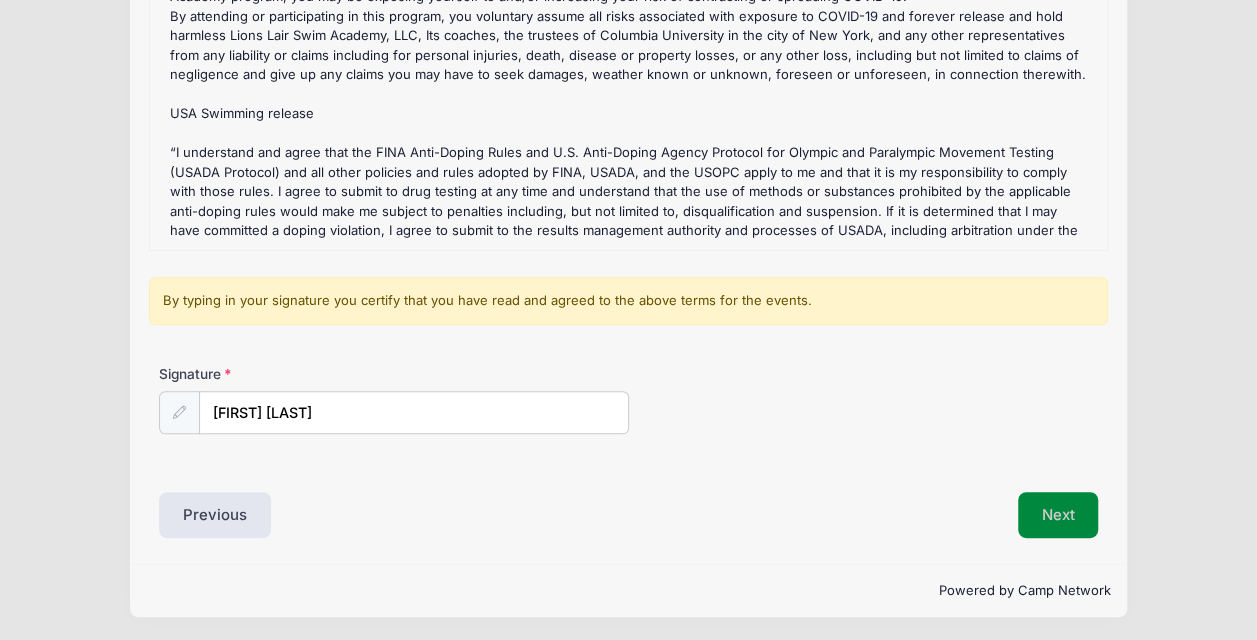 click on "Next" at bounding box center (1058, 515) 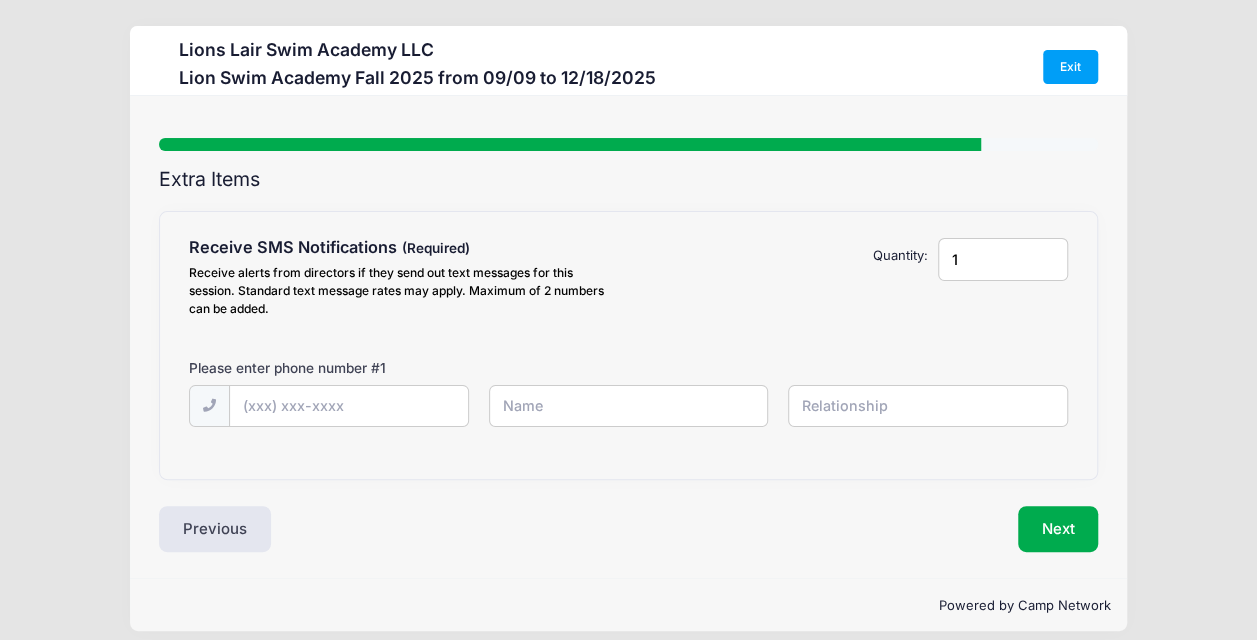 scroll, scrollTop: 0, scrollLeft: 0, axis: both 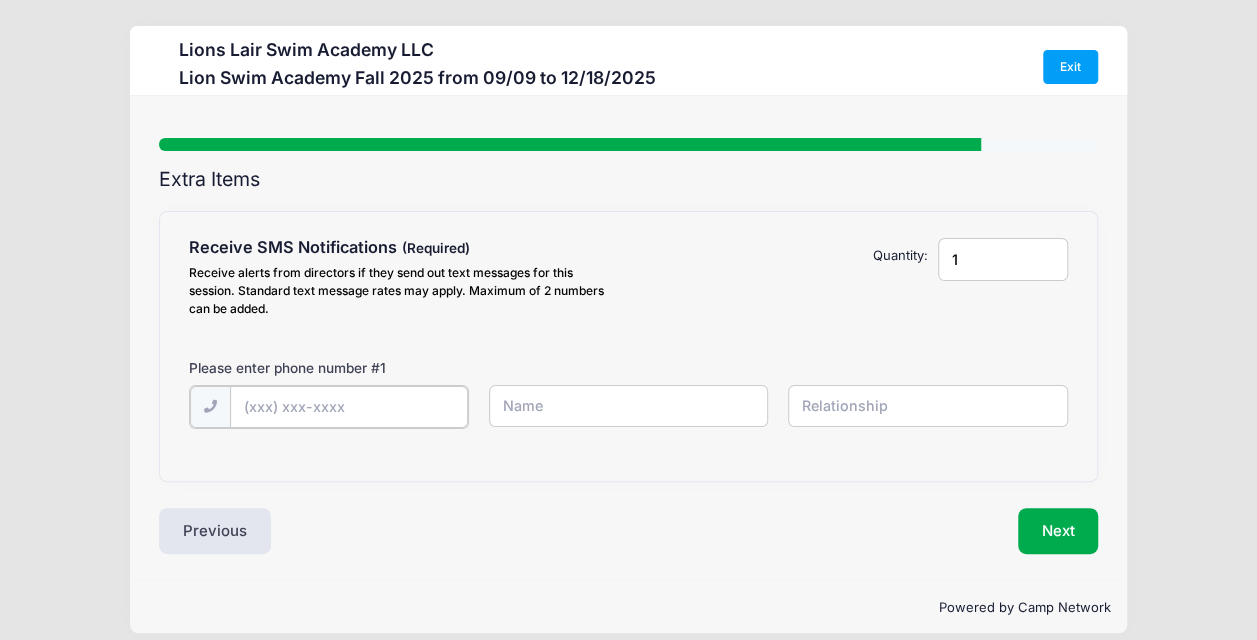 click at bounding box center [0, 0] 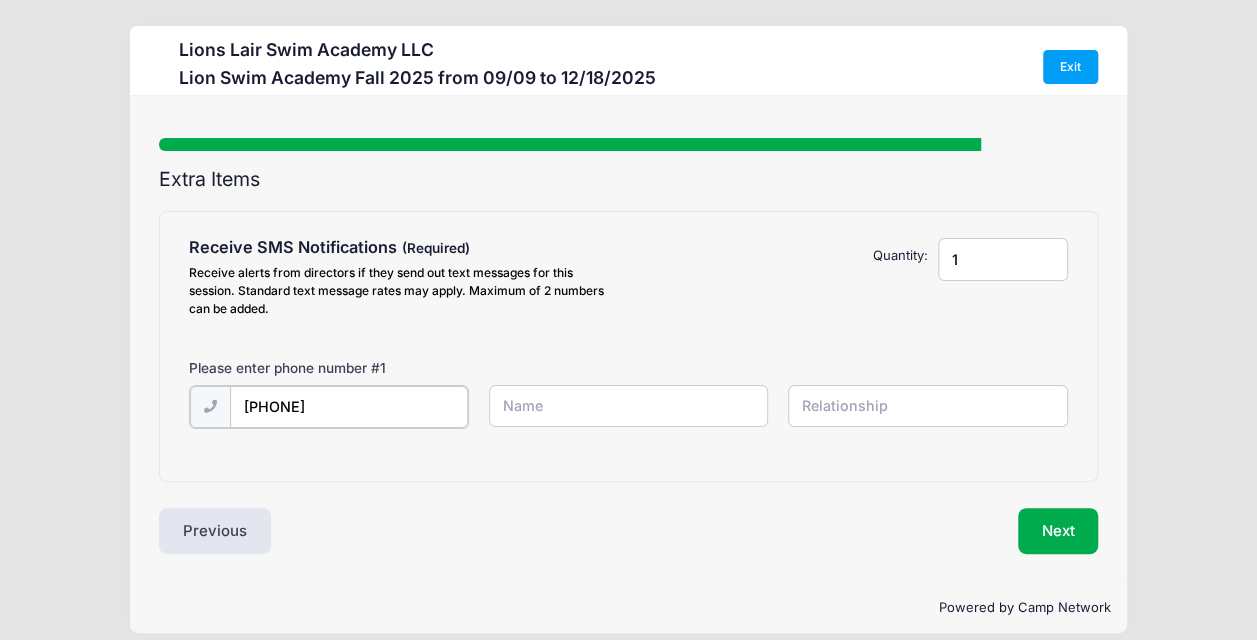 type on "[PHONE]" 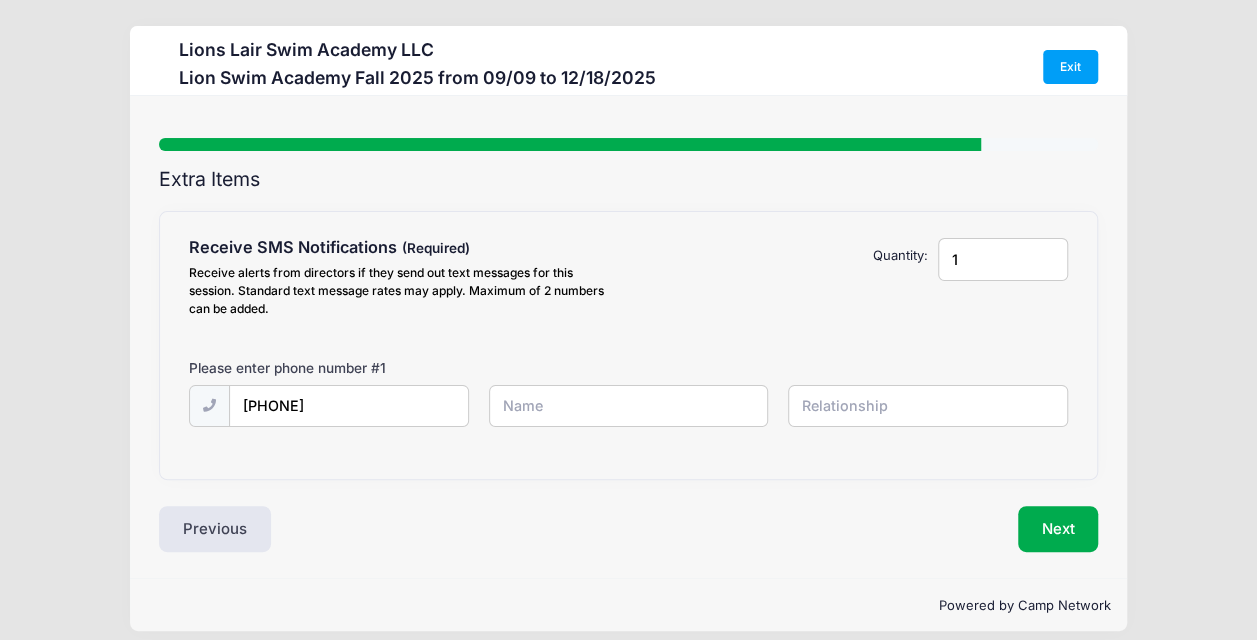 click at bounding box center [0, 0] 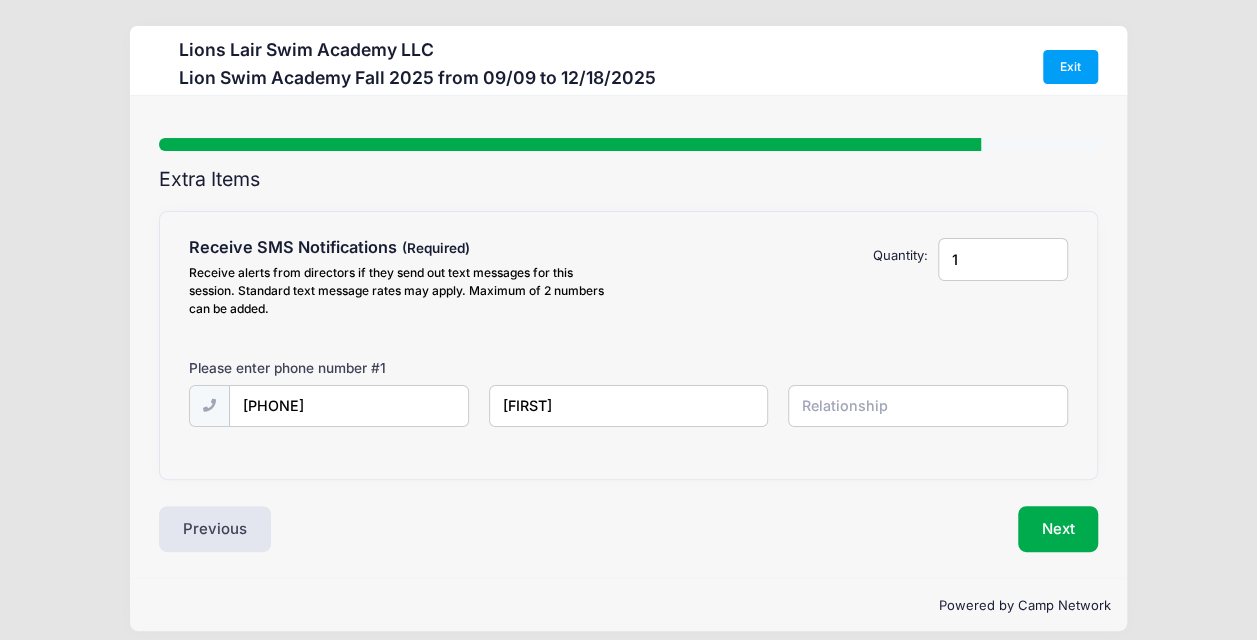 click on "Sanjay" at bounding box center [0, 0] 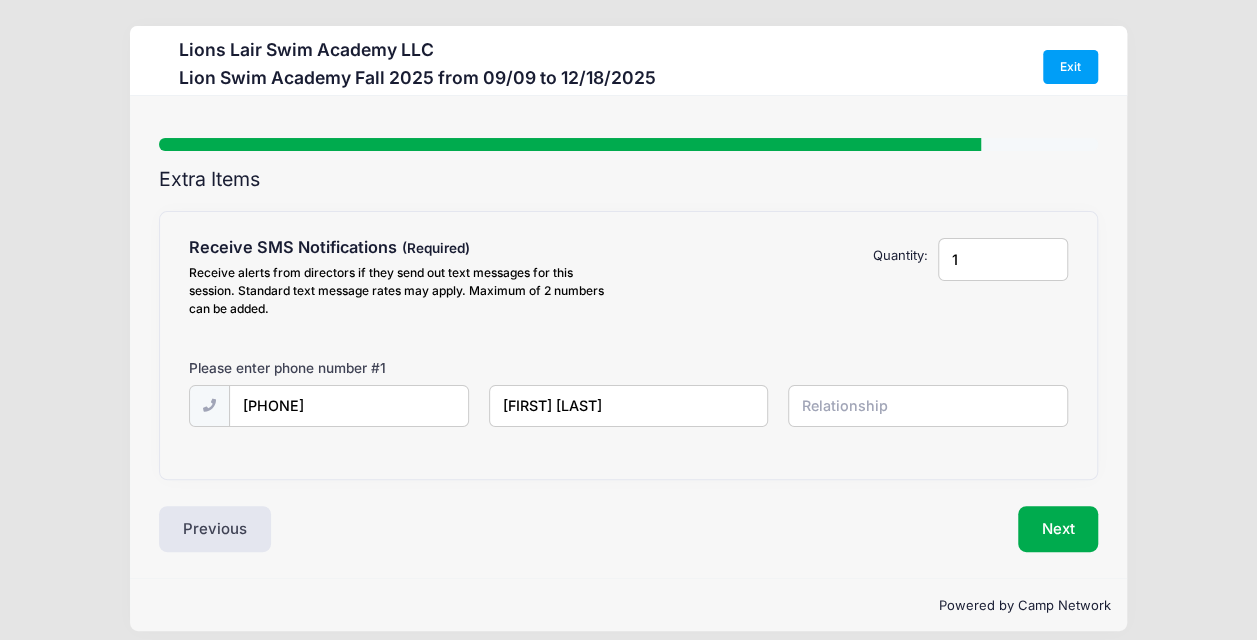 type on "[FIRST] [LAST]" 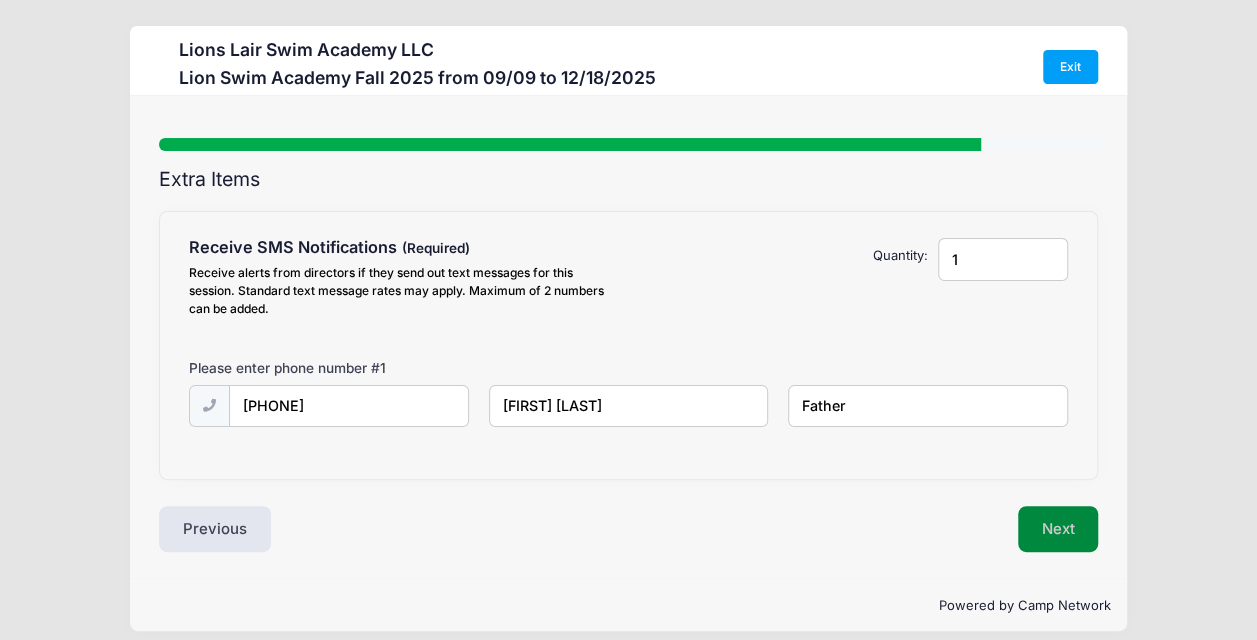 type on "Father" 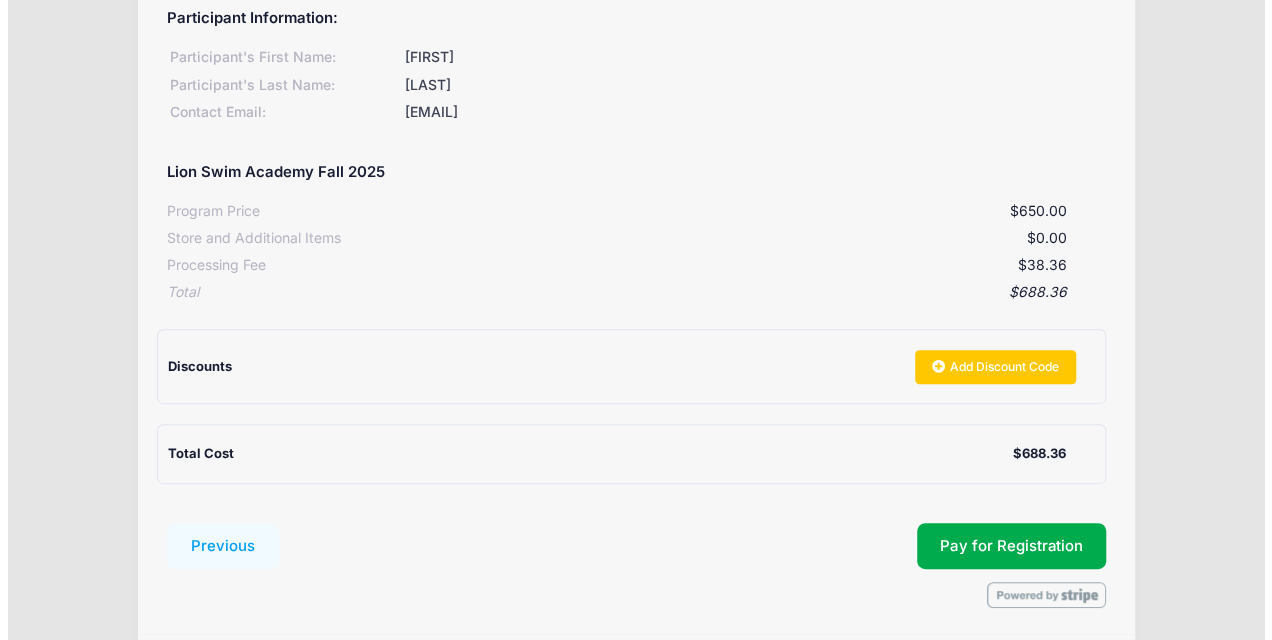scroll, scrollTop: 272, scrollLeft: 0, axis: vertical 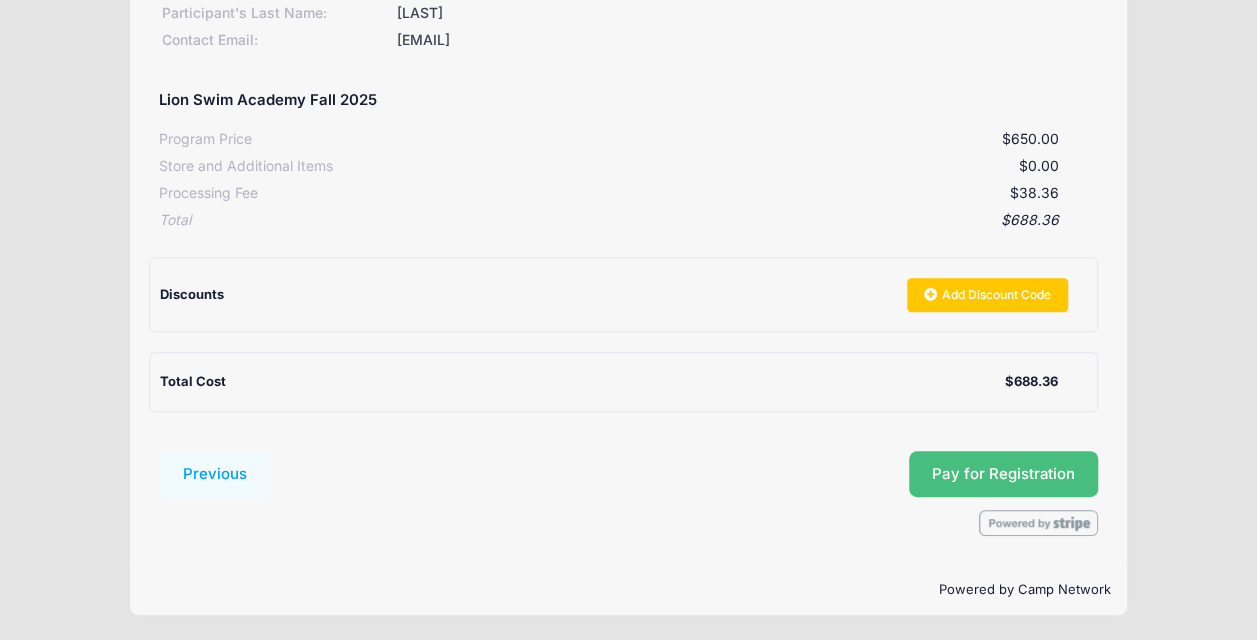 click on "Pay for Registration" at bounding box center (1004, 474) 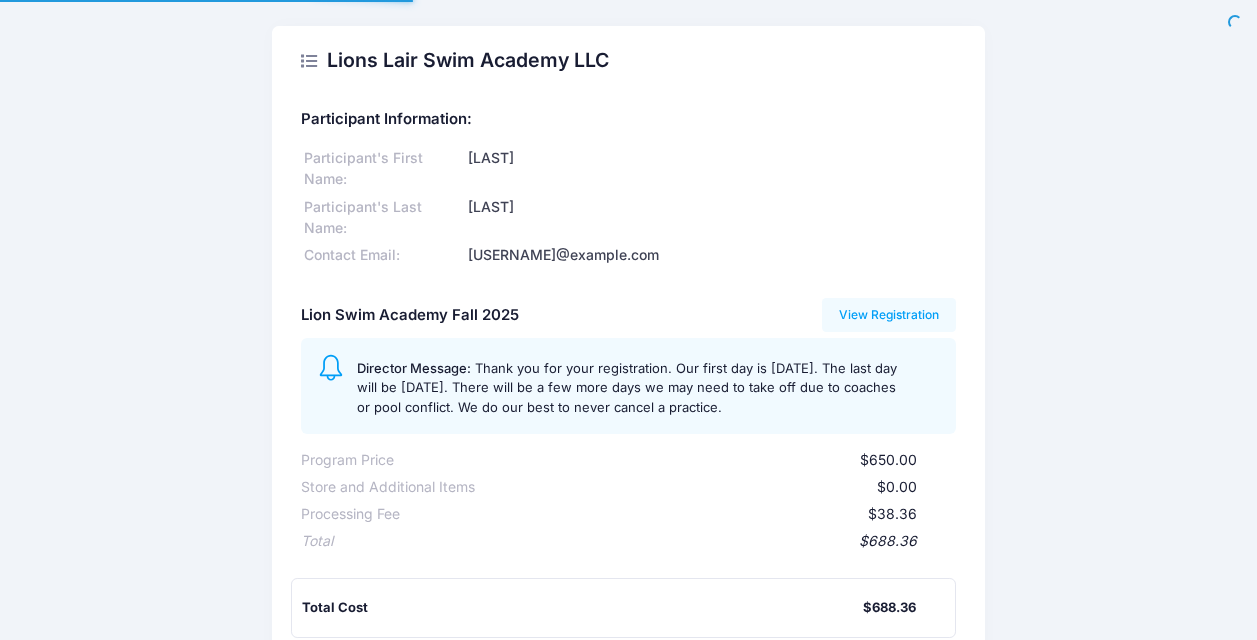 scroll, scrollTop: 0, scrollLeft: 0, axis: both 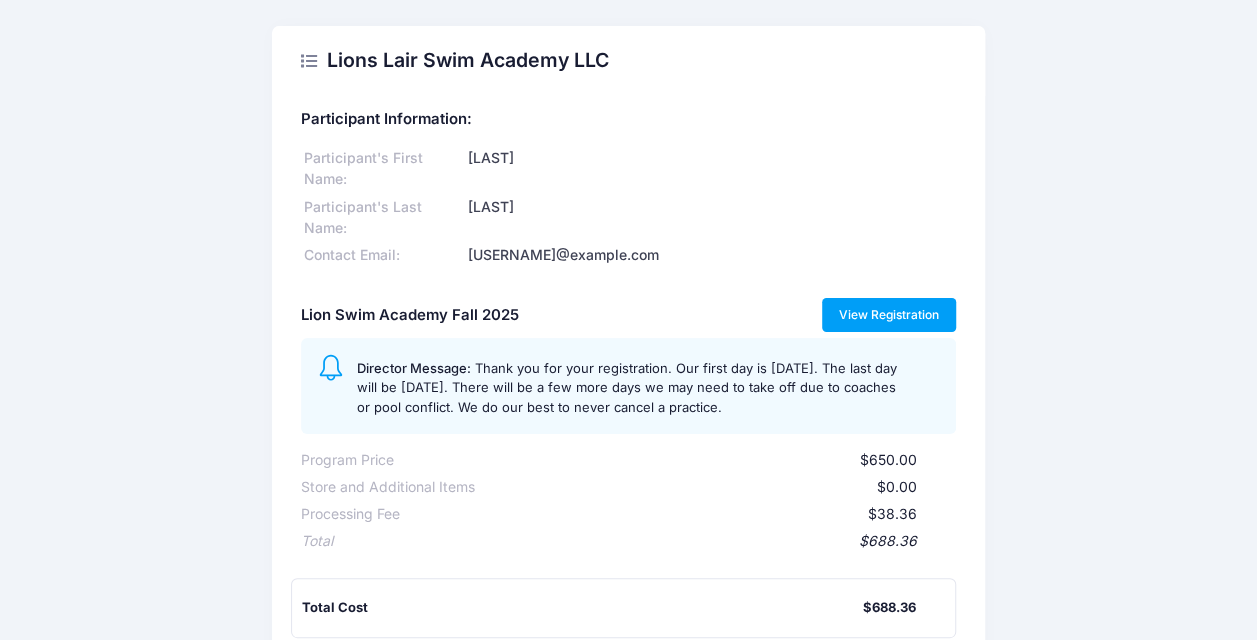 click on "View Registration" at bounding box center [889, 315] 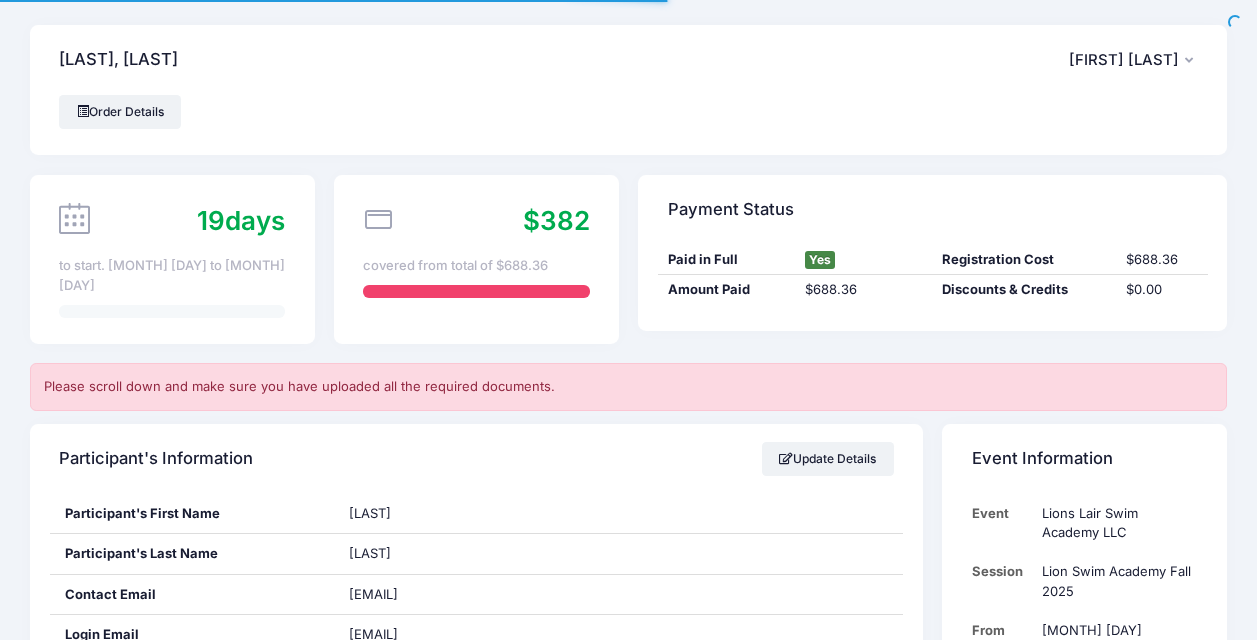 scroll, scrollTop: 0, scrollLeft: 0, axis: both 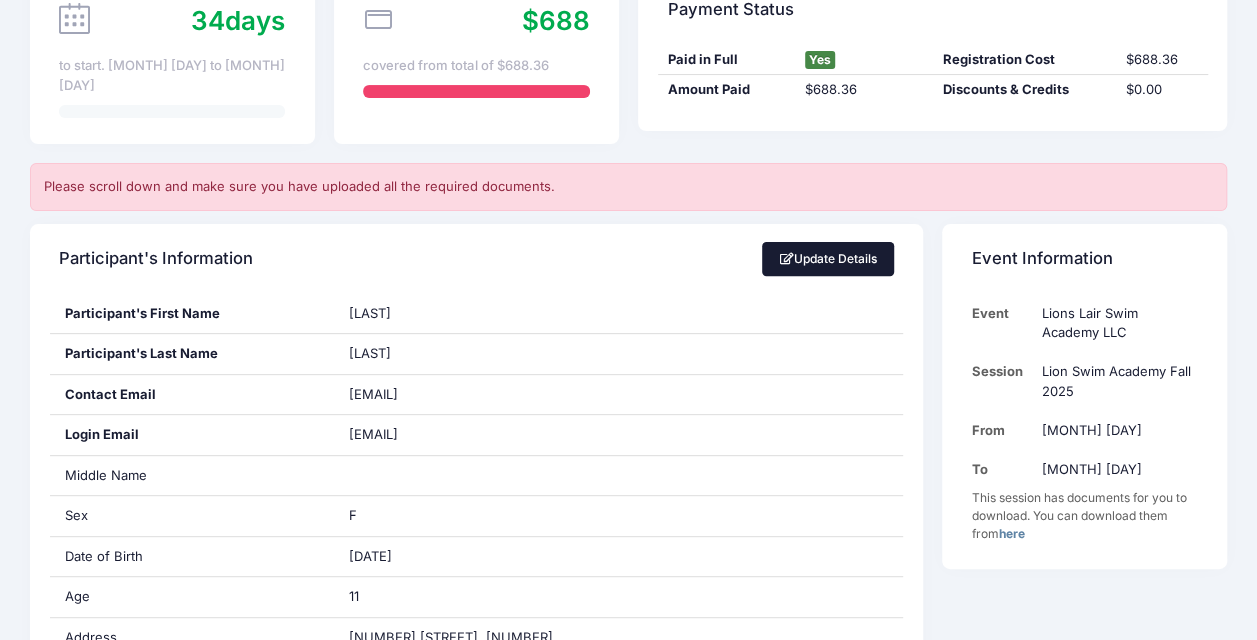 click on "Update Details" at bounding box center [828, 259] 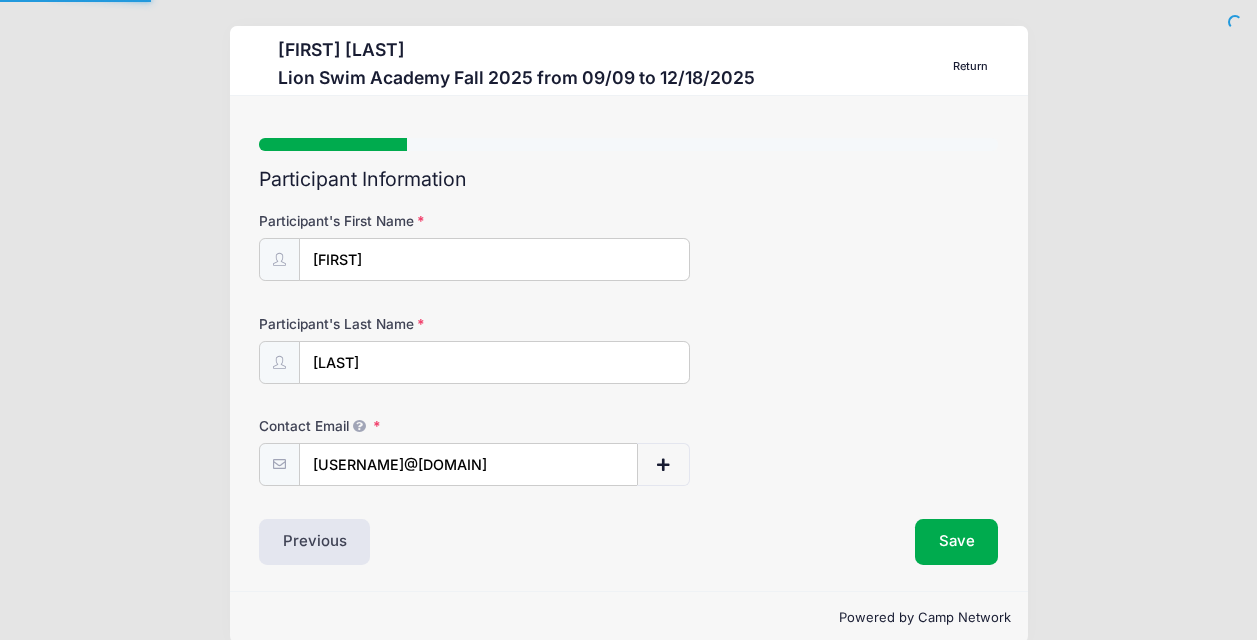 scroll, scrollTop: 0, scrollLeft: 0, axis: both 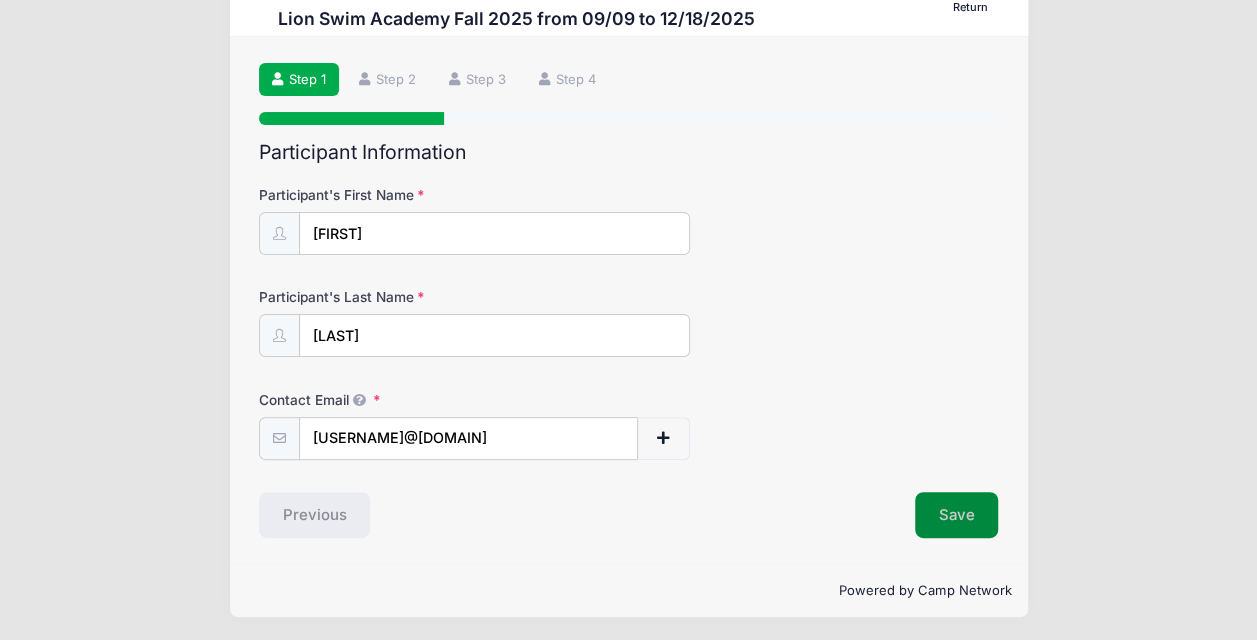 click on "Save" at bounding box center (957, 515) 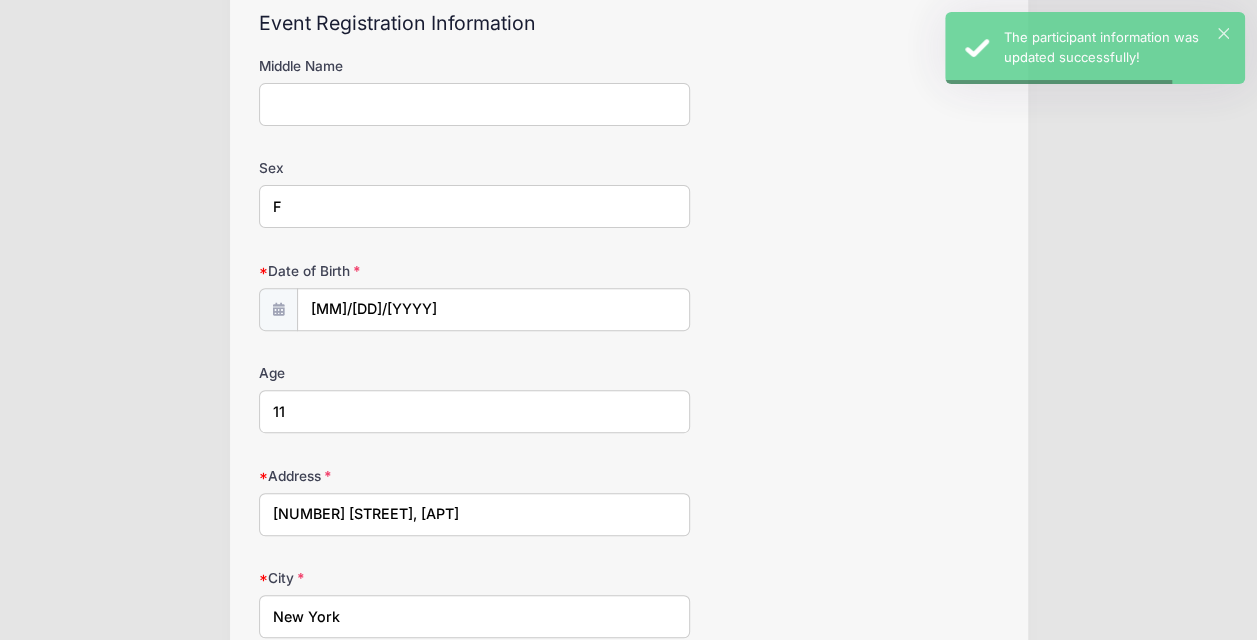 scroll, scrollTop: 200, scrollLeft: 0, axis: vertical 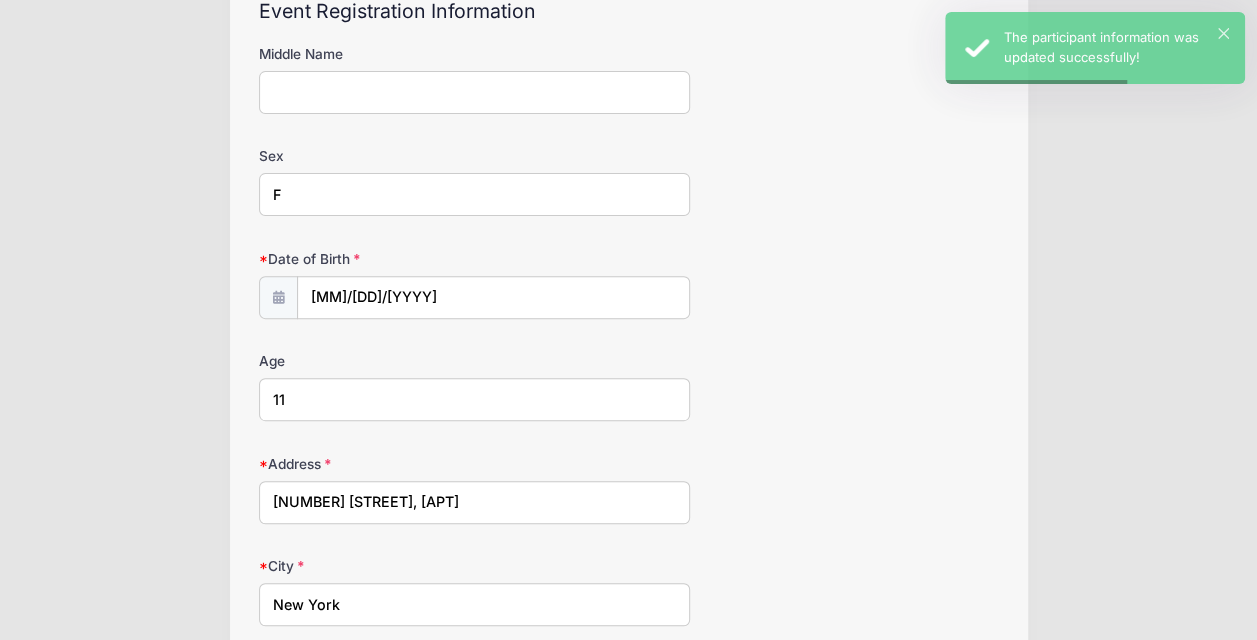 click on "11" at bounding box center [474, 399] 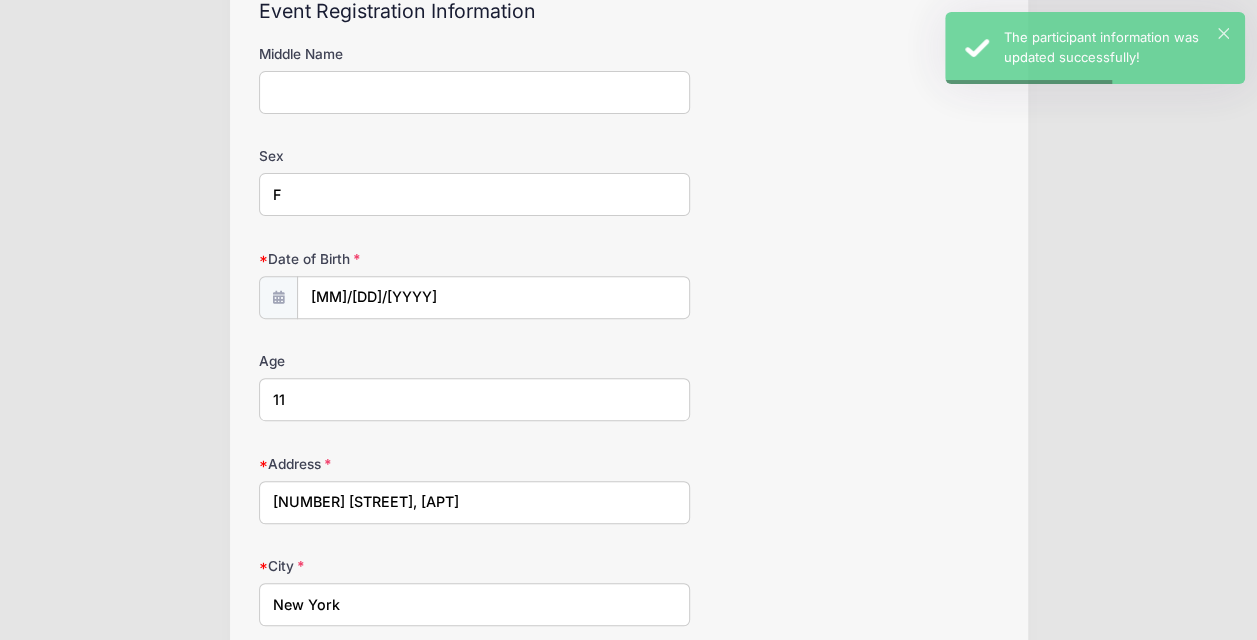 click on "11" at bounding box center [474, 399] 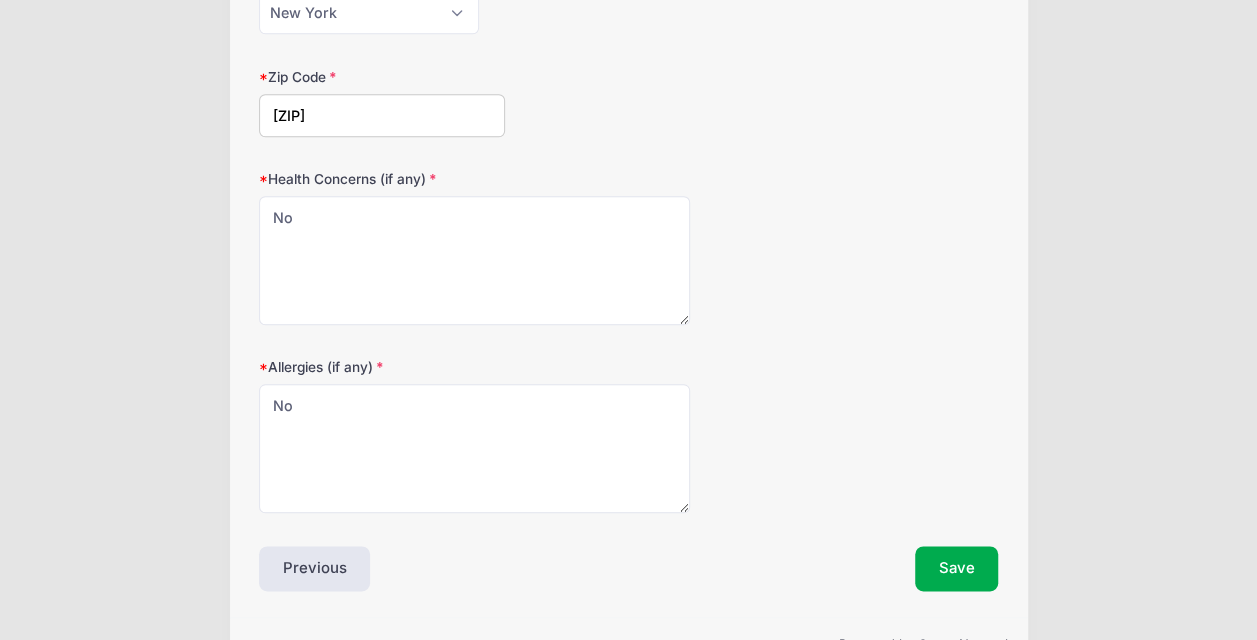 scroll, scrollTop: 943, scrollLeft: 0, axis: vertical 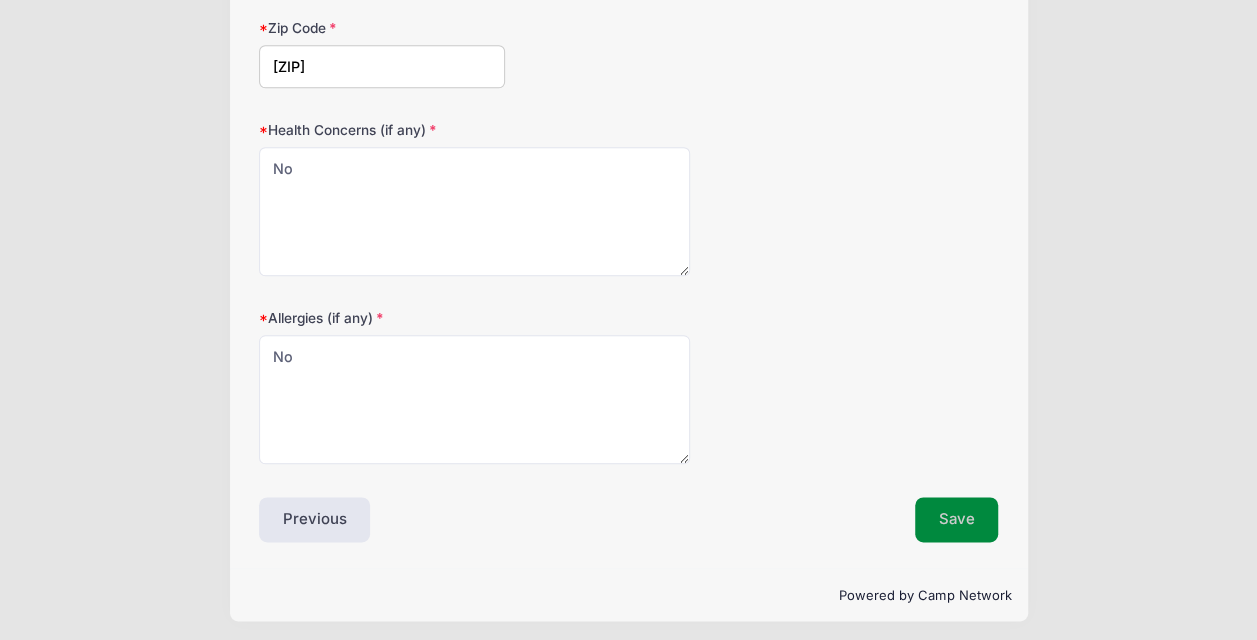 type on "12" 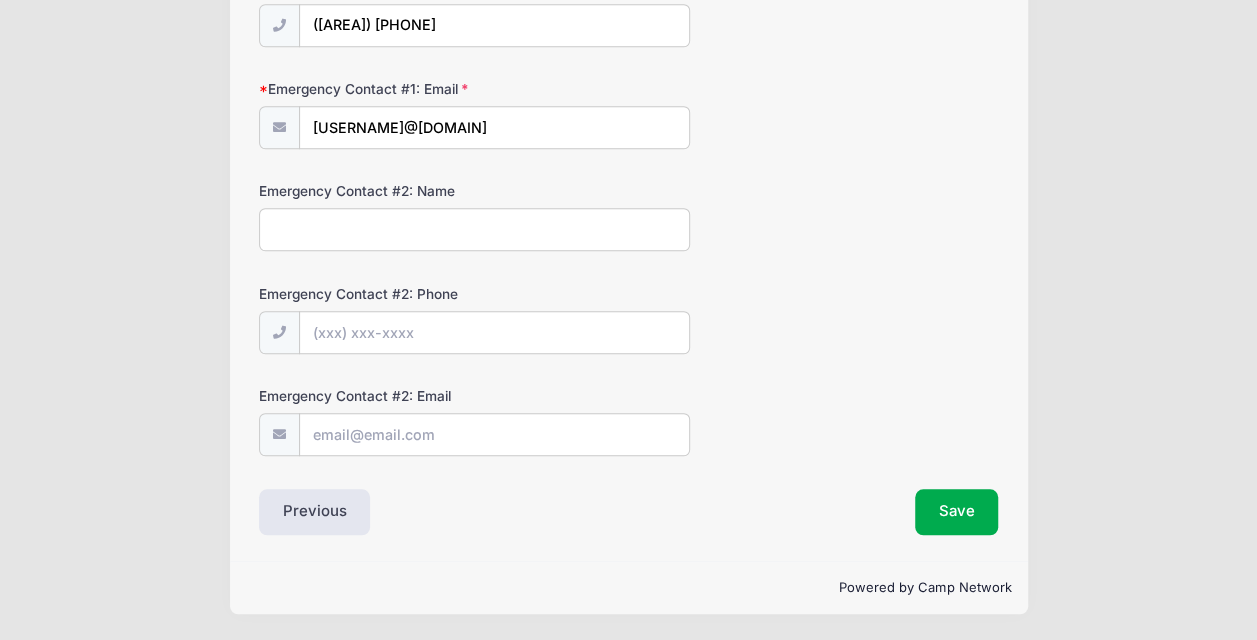 scroll, scrollTop: 0, scrollLeft: 0, axis: both 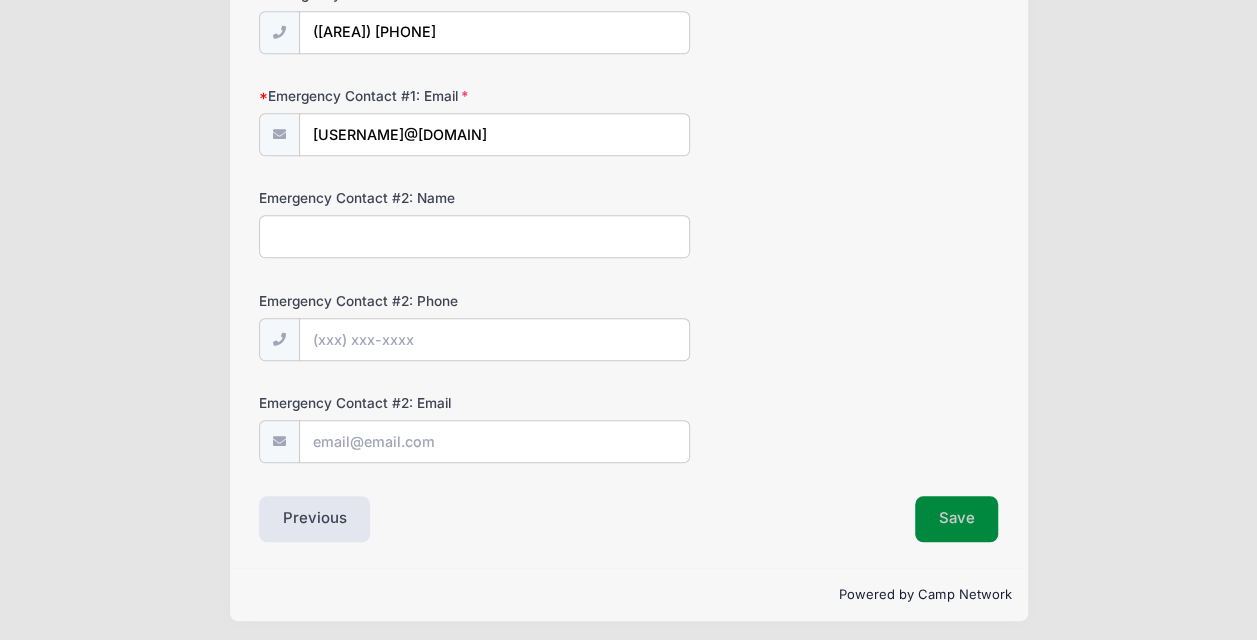 click on "Save" at bounding box center (957, 519) 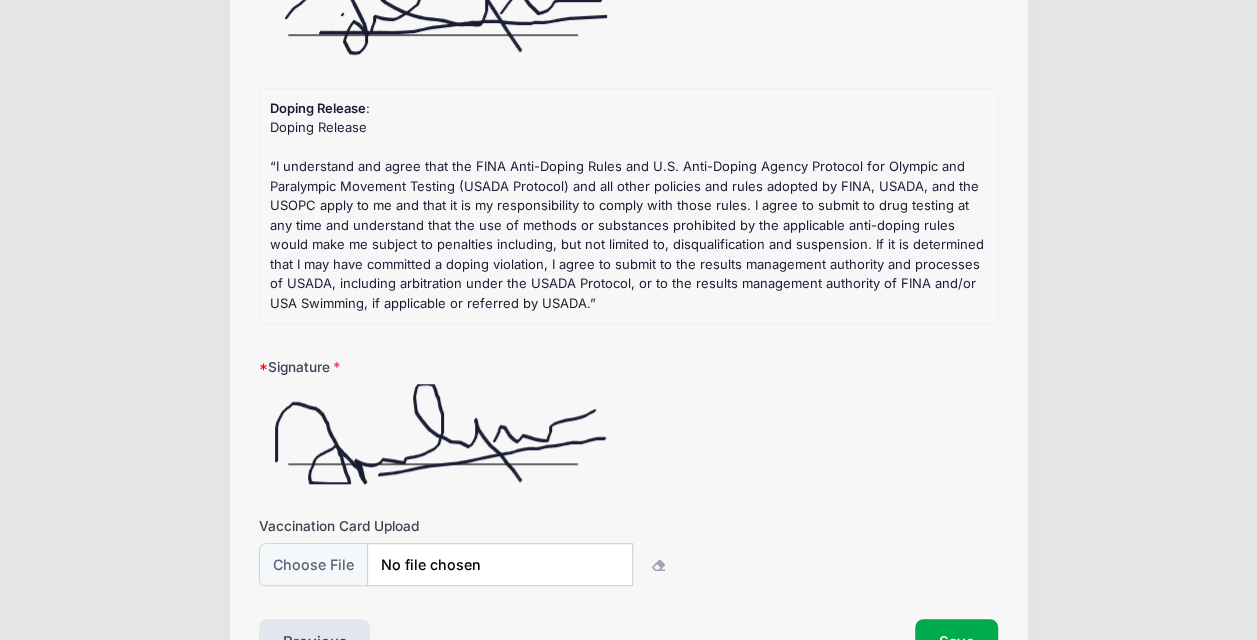 scroll, scrollTop: 389, scrollLeft: 0, axis: vertical 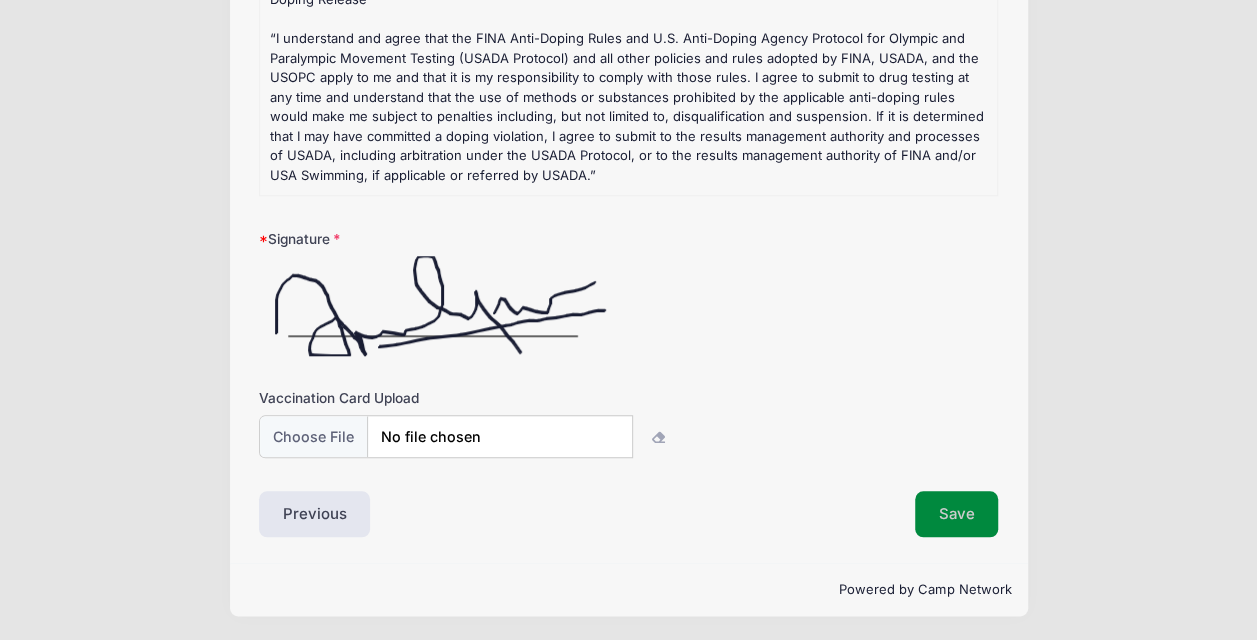 click on "Save" at bounding box center [957, 514] 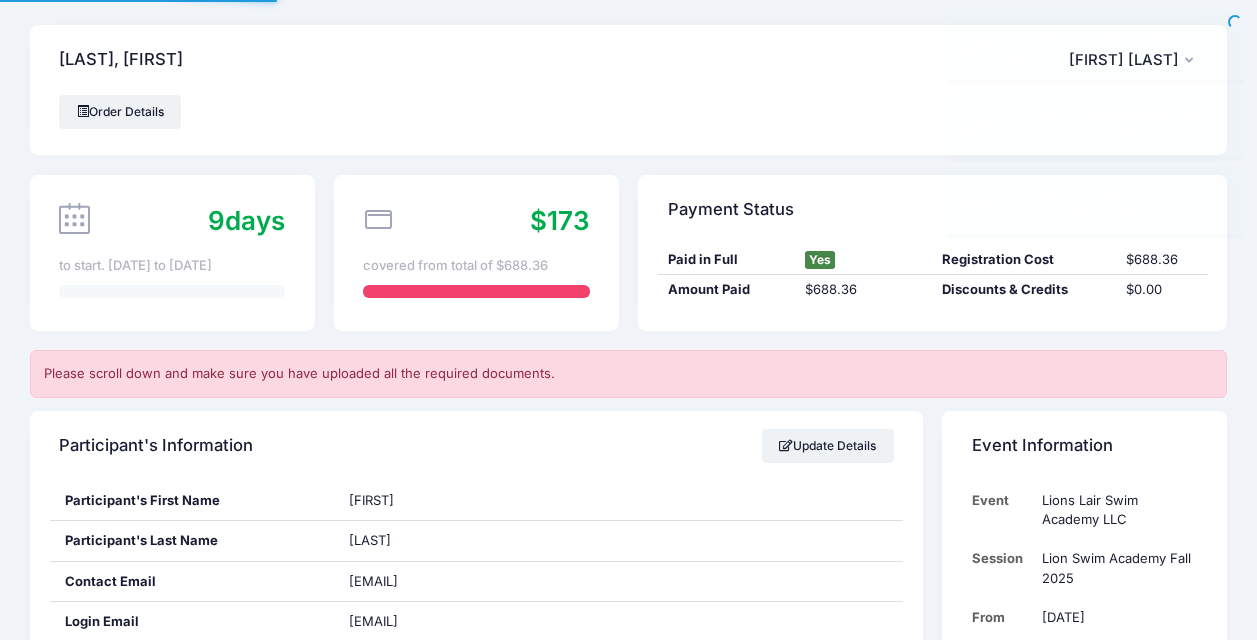scroll, scrollTop: 0, scrollLeft: 0, axis: both 